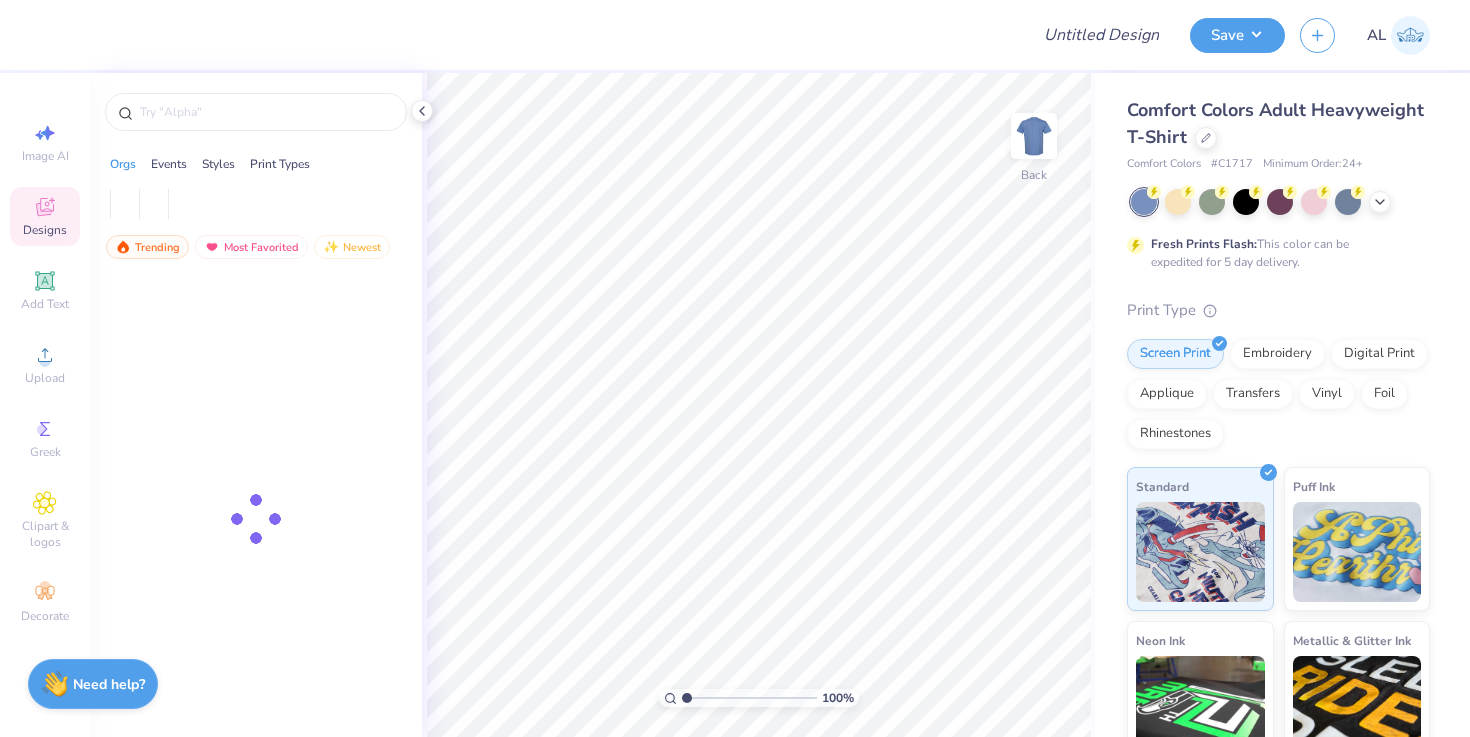 scroll, scrollTop: 0, scrollLeft: 0, axis: both 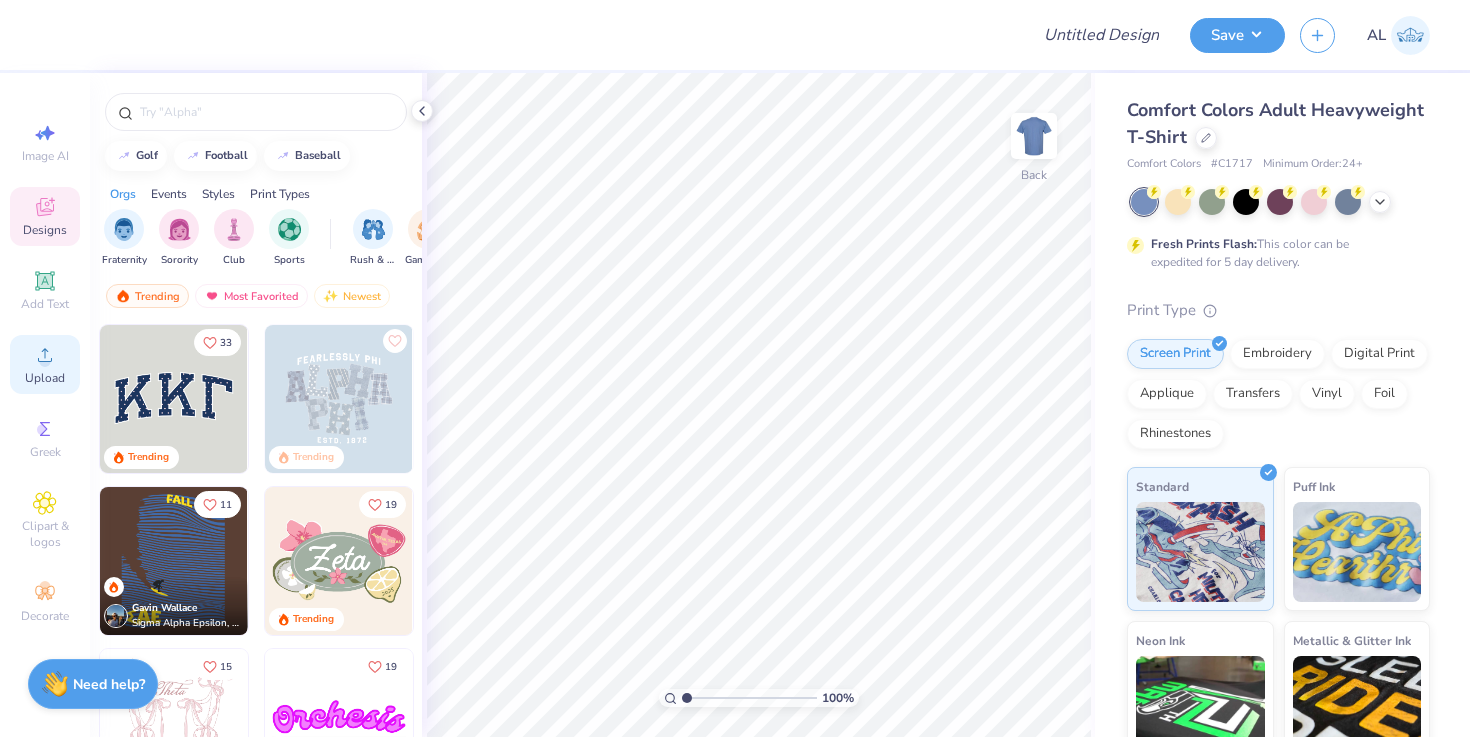 click on "Upload" at bounding box center [45, 378] 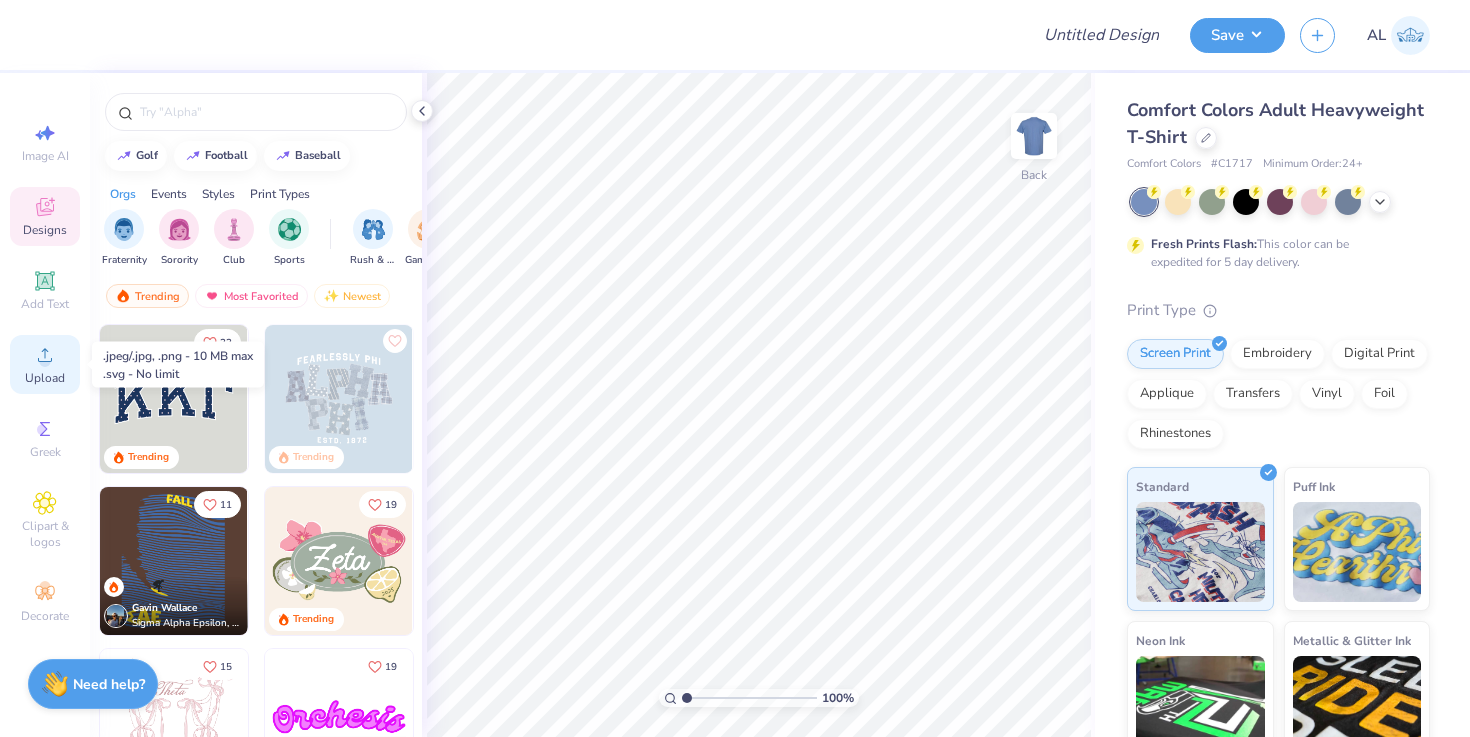 click on "Upload" at bounding box center (45, 378) 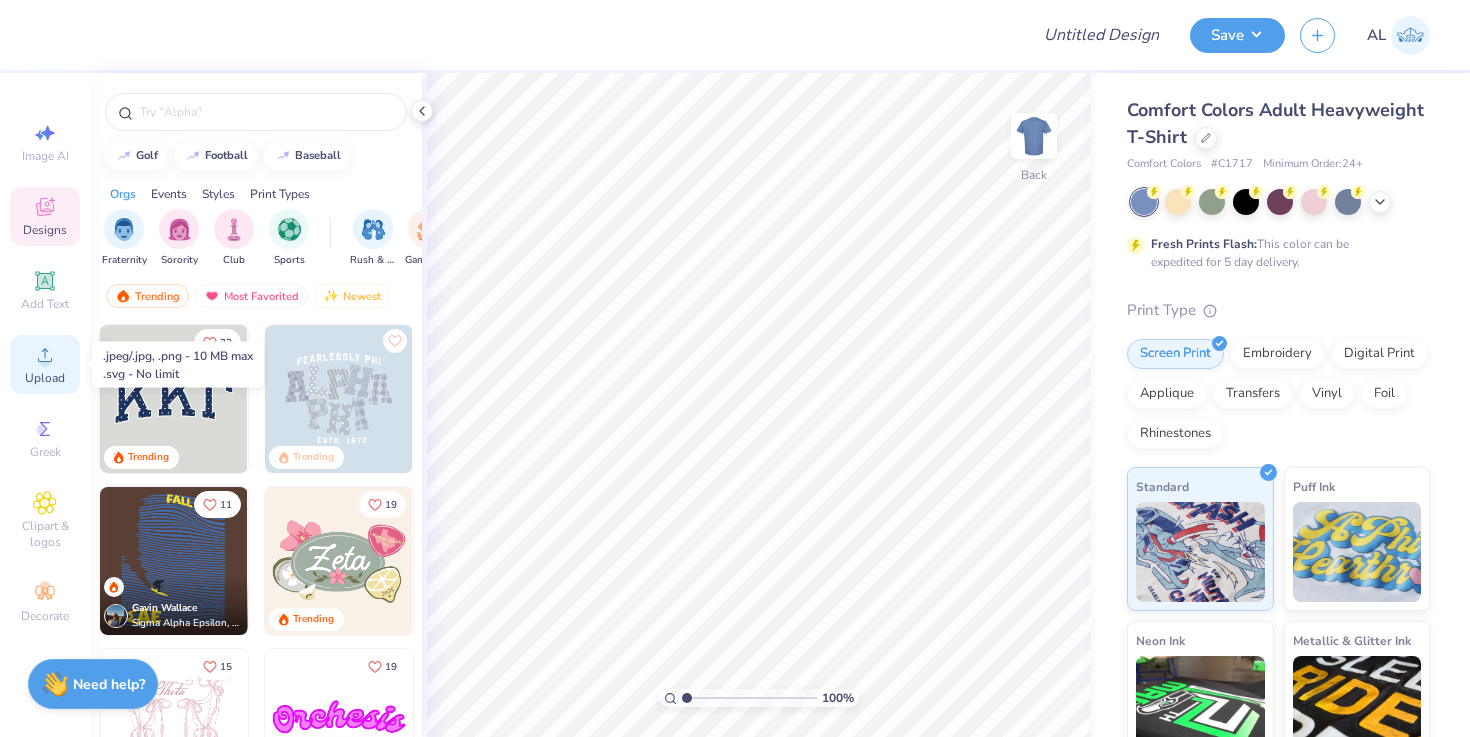 click on "Upload" at bounding box center [45, 378] 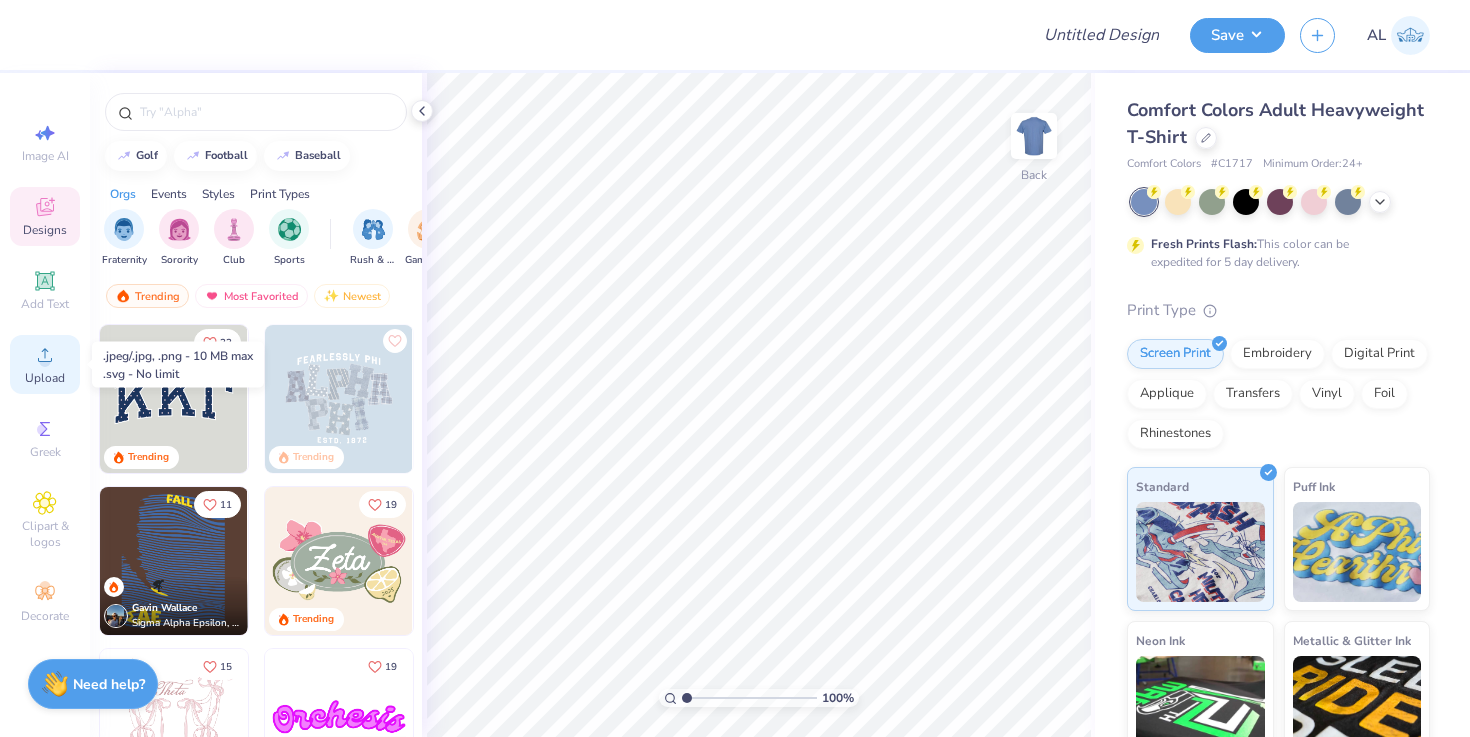 click on "Upload" at bounding box center [45, 378] 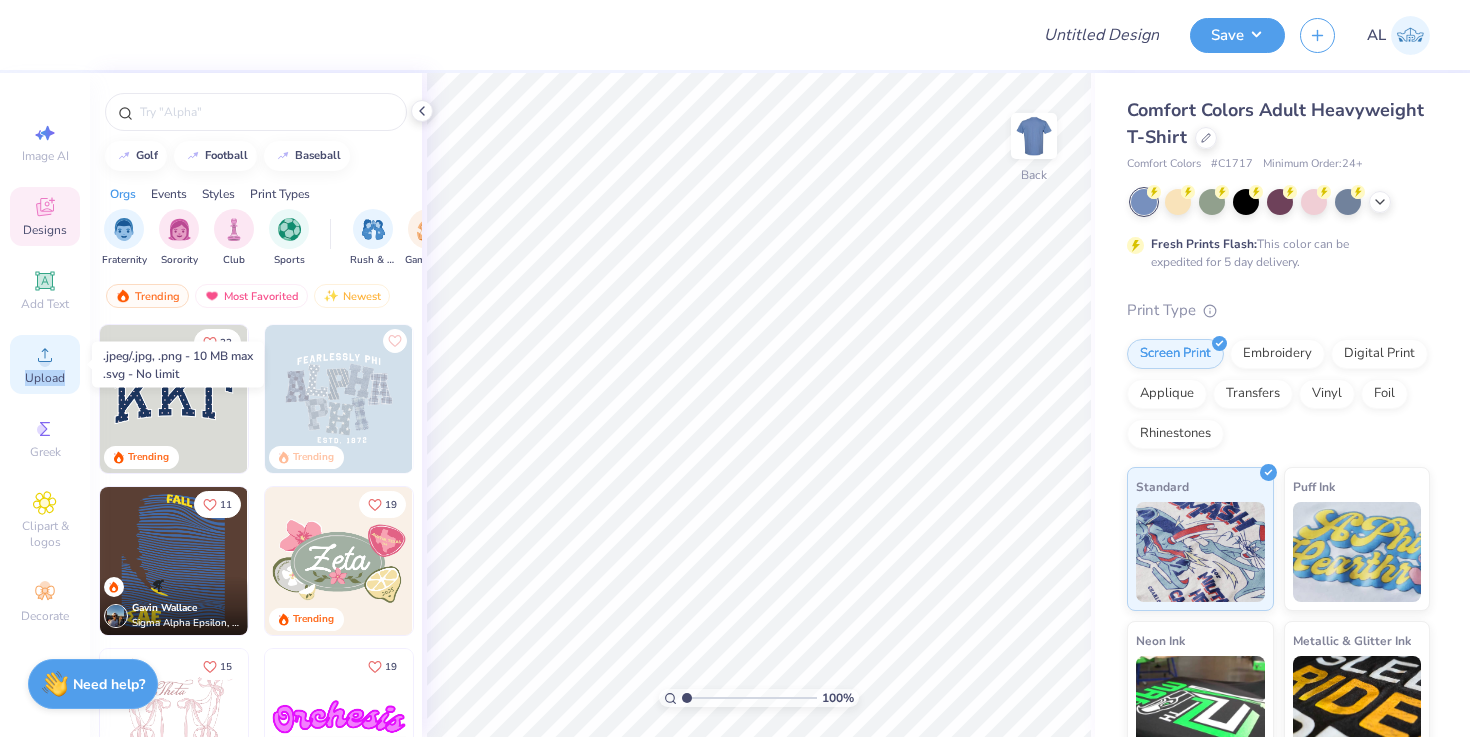 click on "Upload" at bounding box center [45, 378] 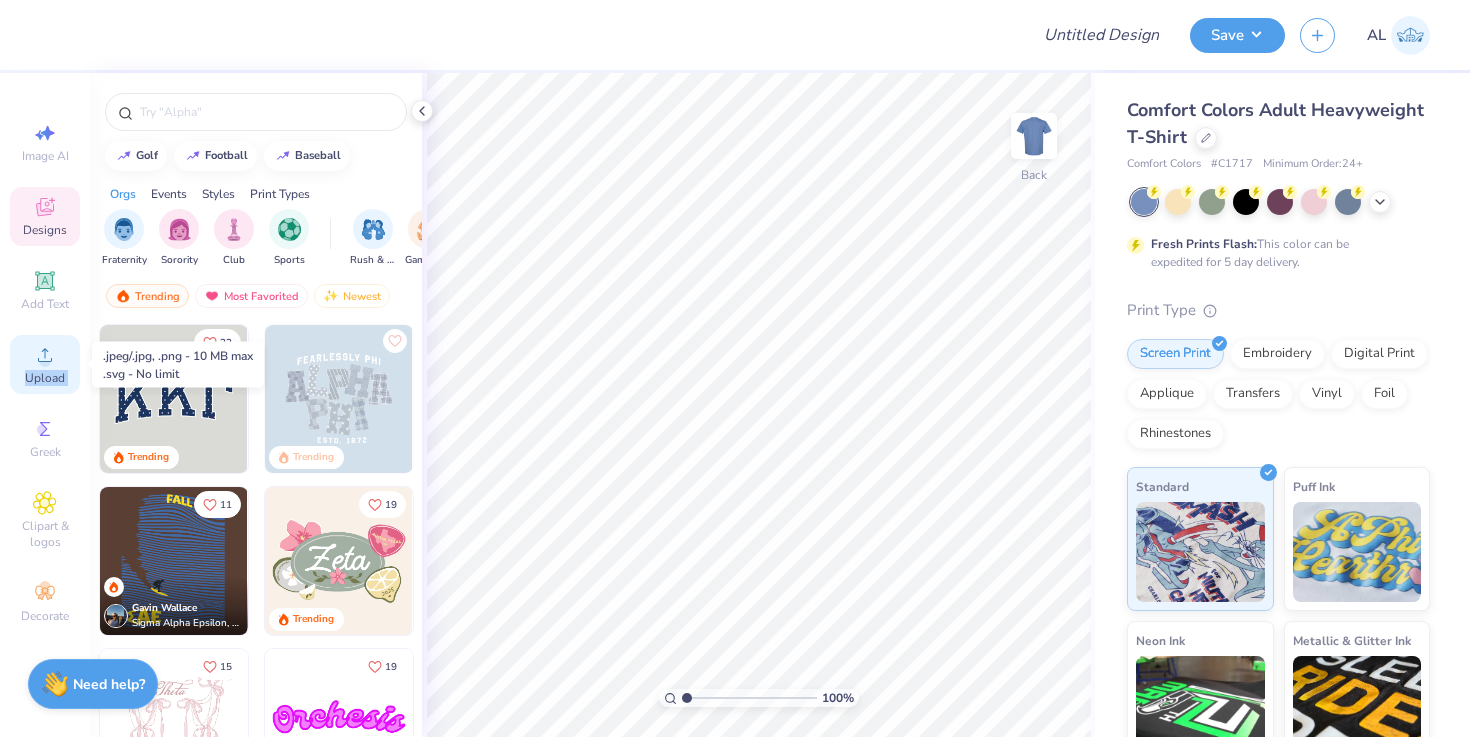 click on "Upload" at bounding box center [45, 378] 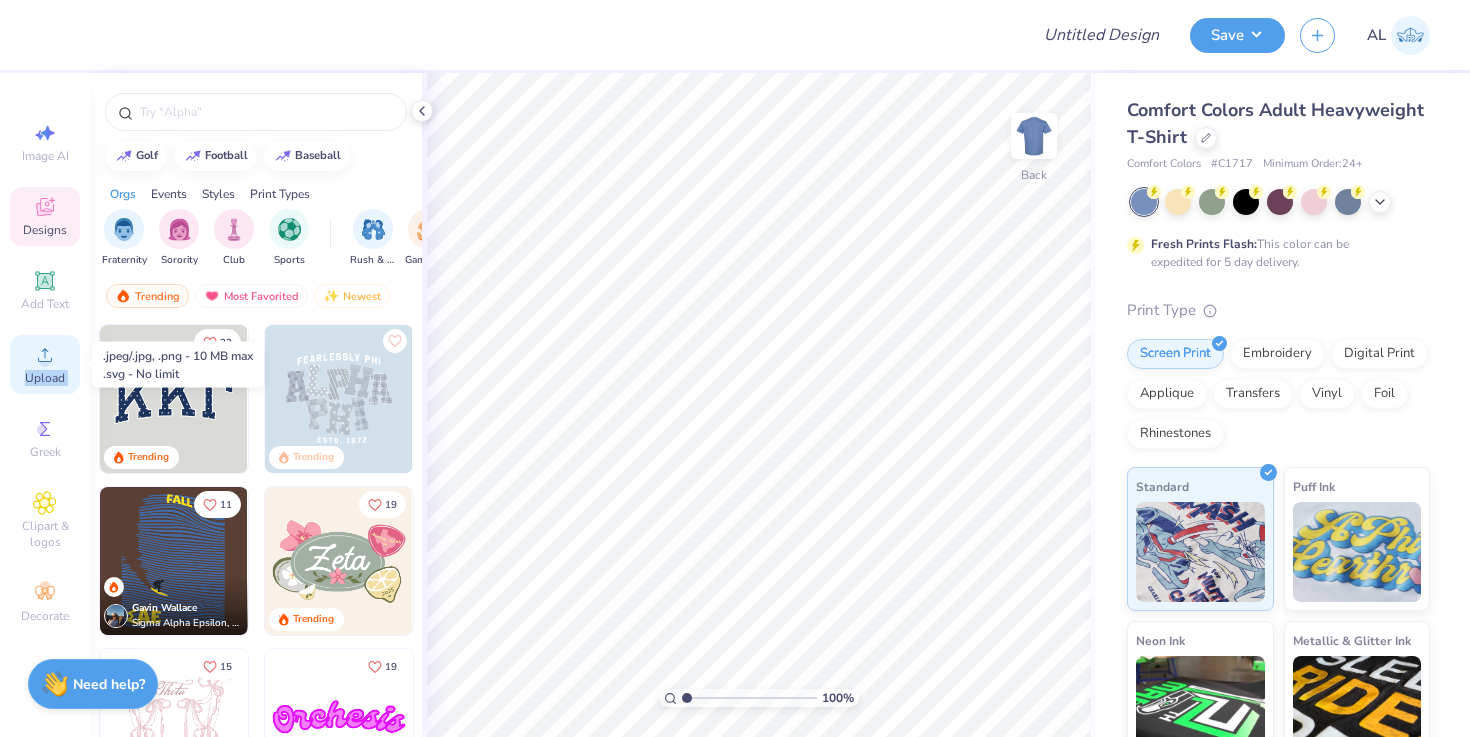 click on "Upload" at bounding box center (45, 378) 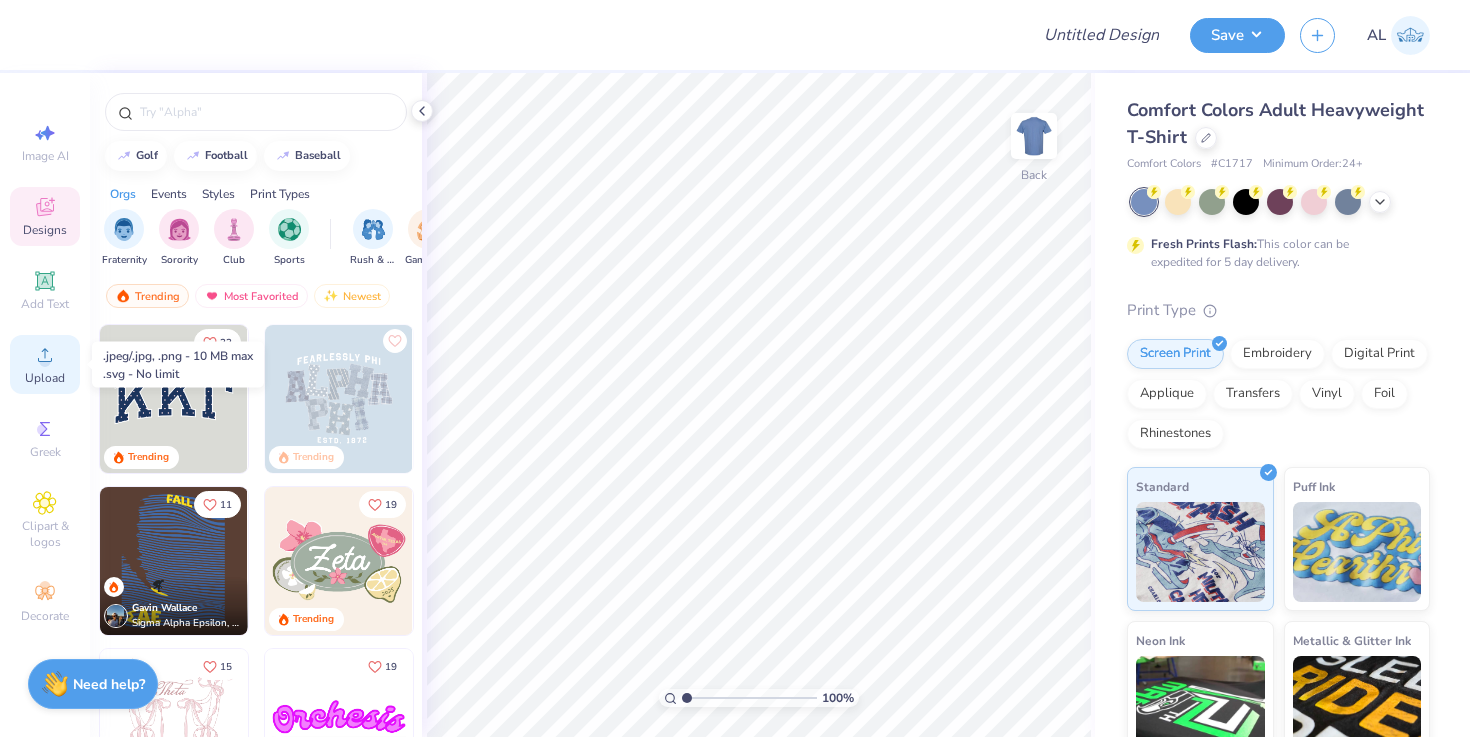click 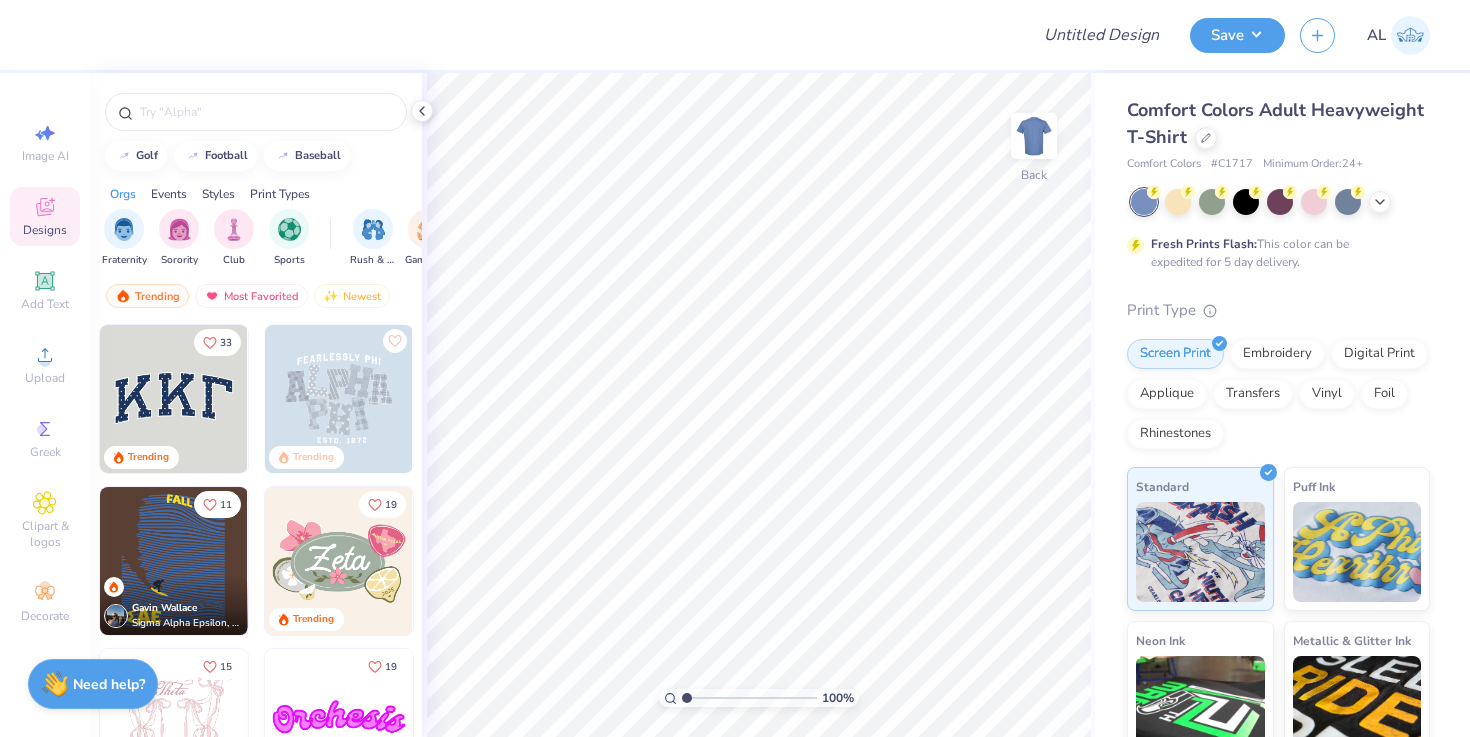 scroll, scrollTop: 0, scrollLeft: 0, axis: both 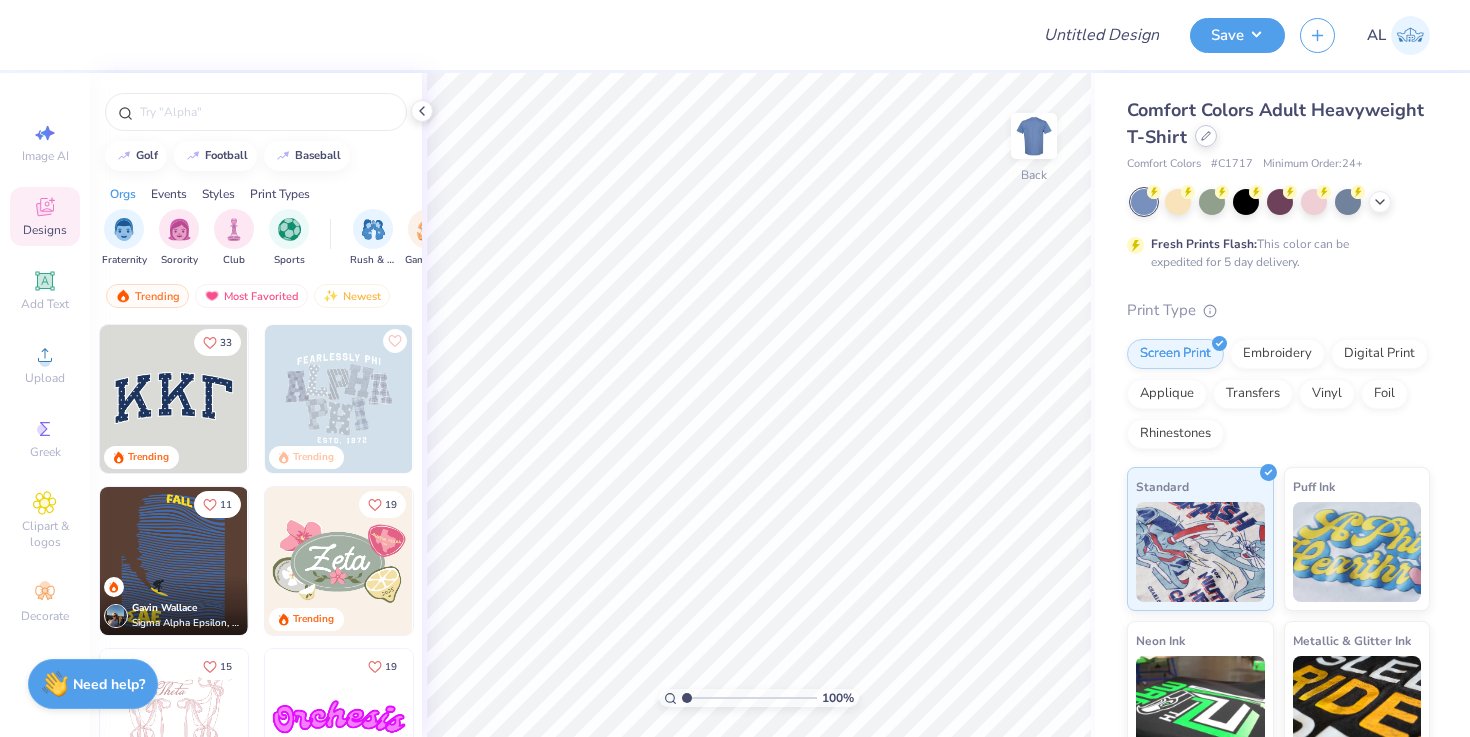 click at bounding box center [1206, 136] 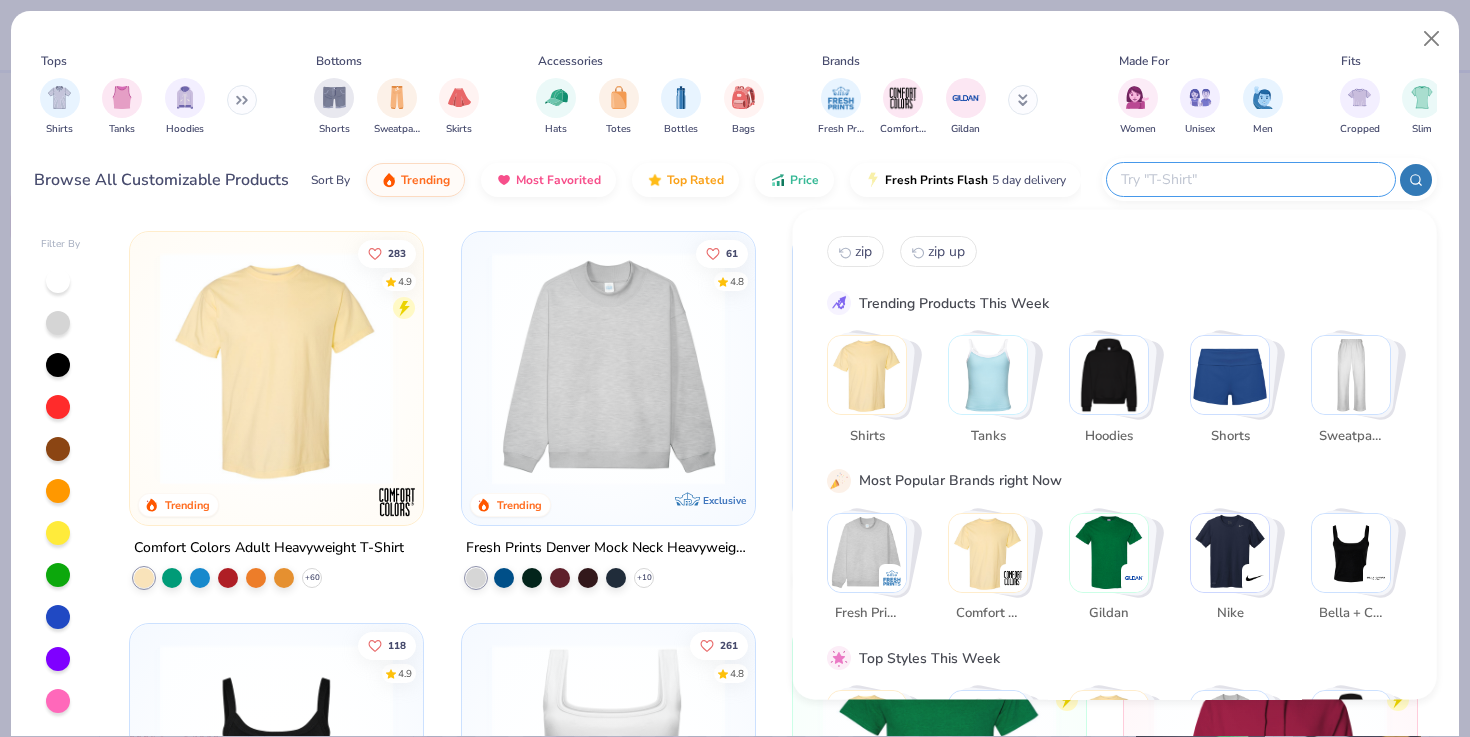 click at bounding box center [1250, 179] 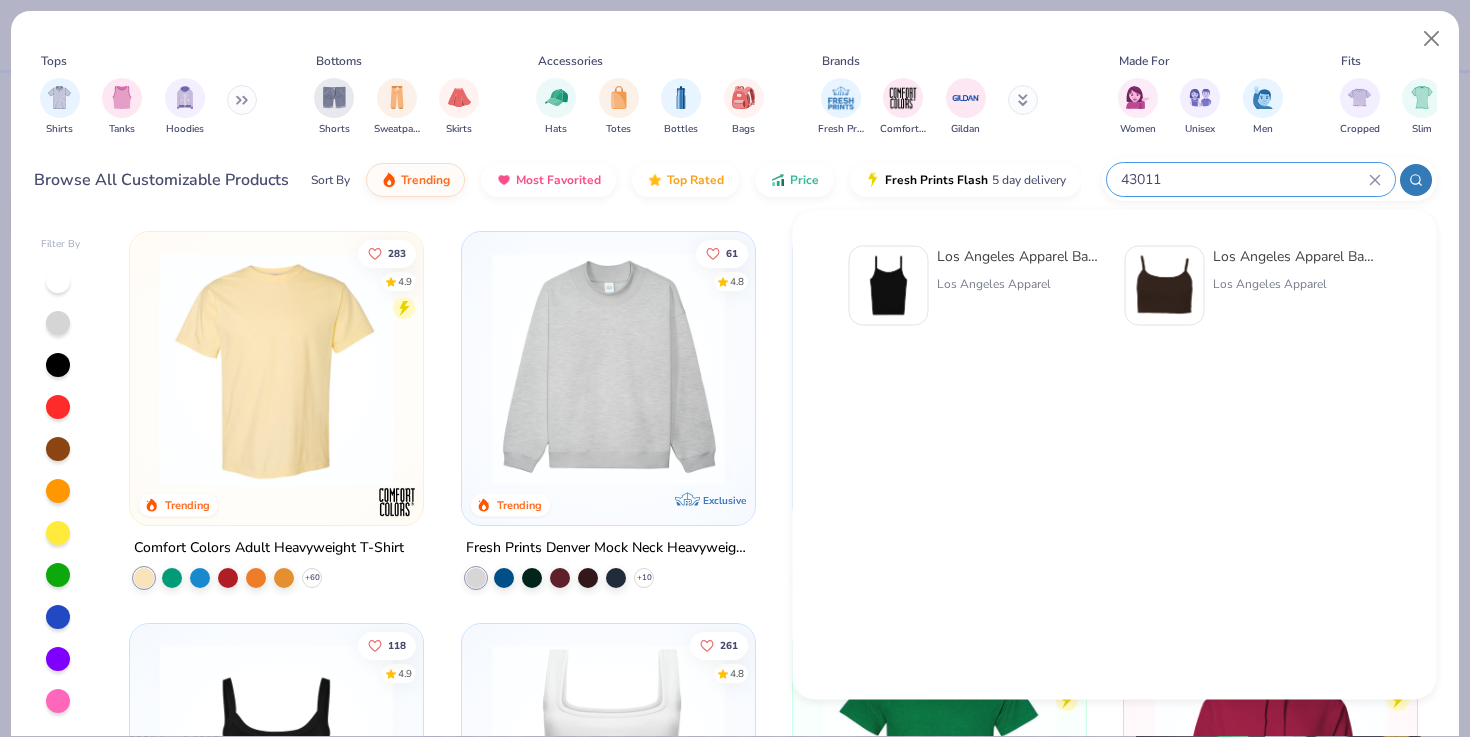 type on "43011" 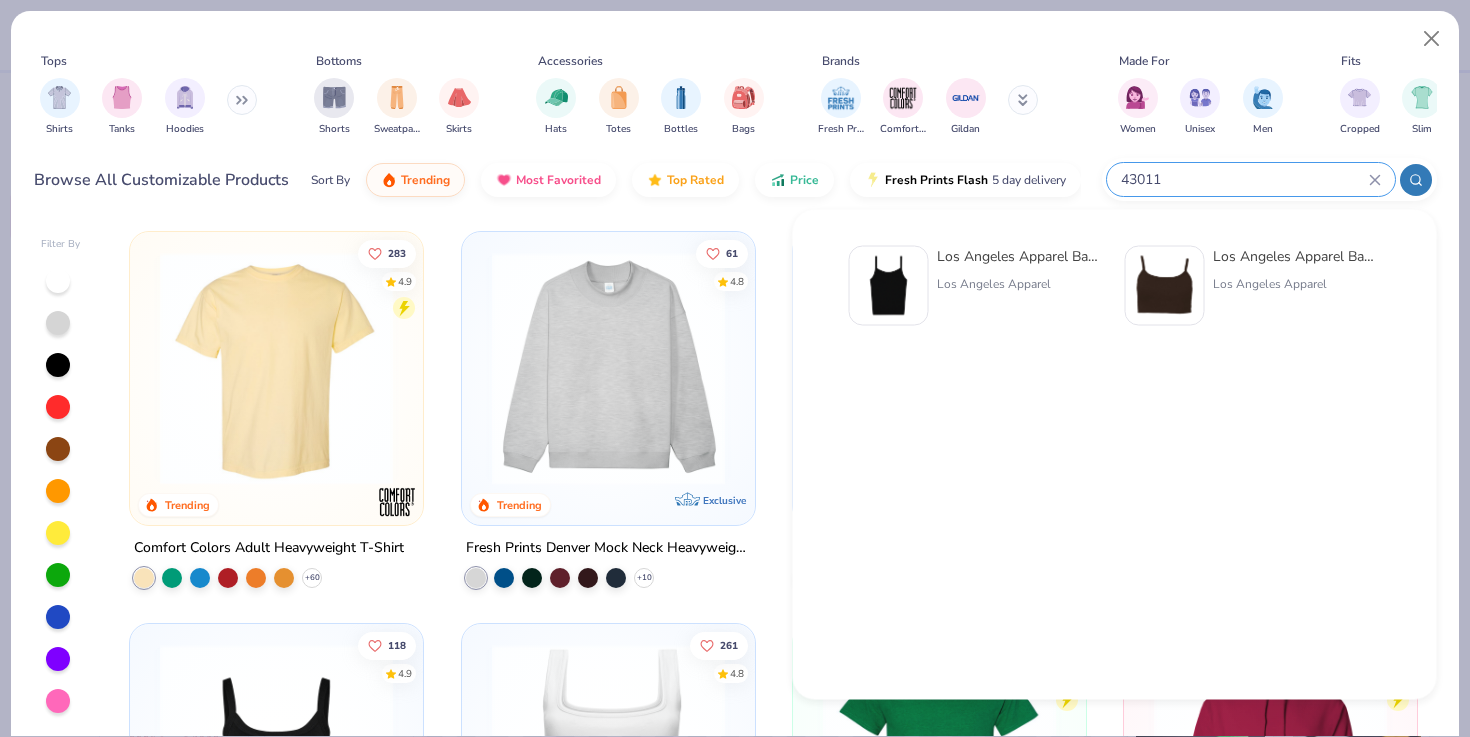 click at bounding box center [889, 286] 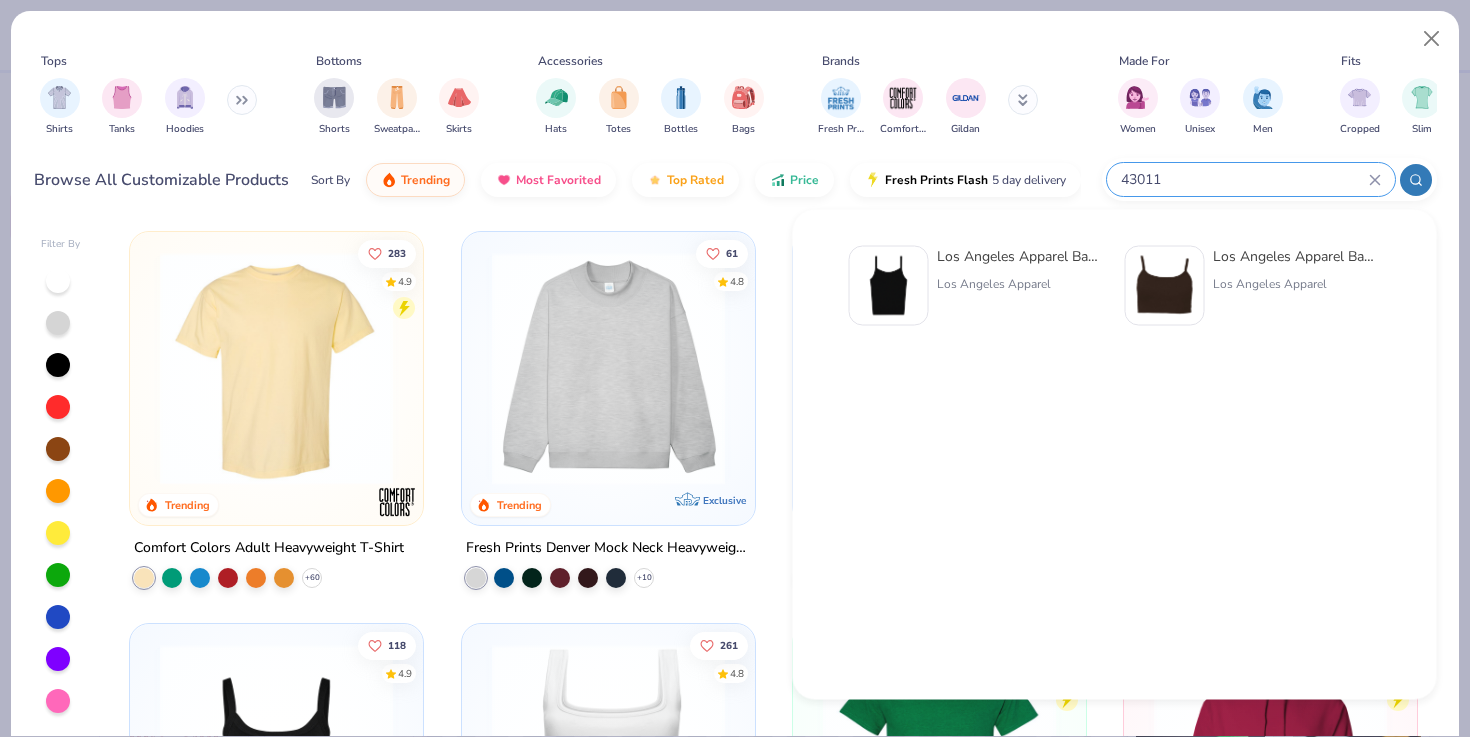 type 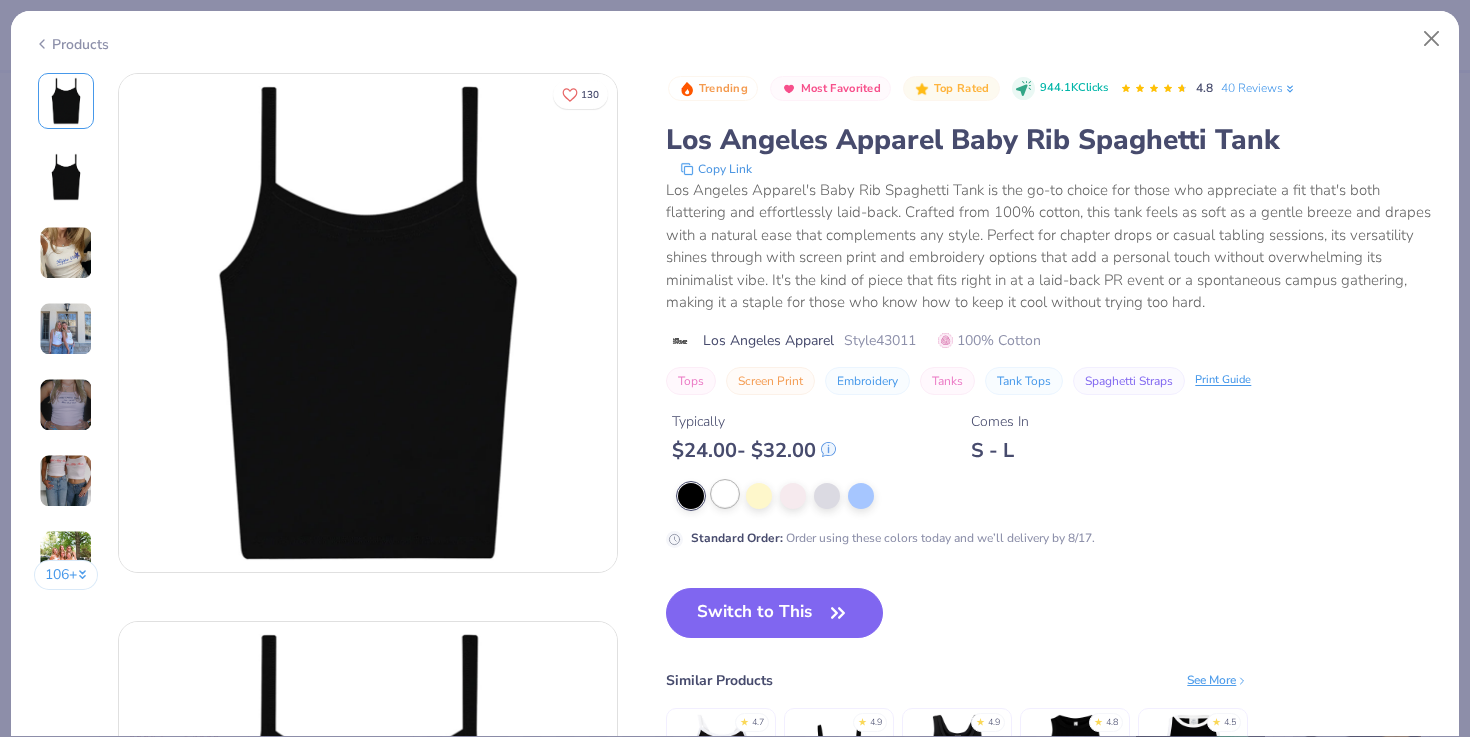 click at bounding box center (725, 494) 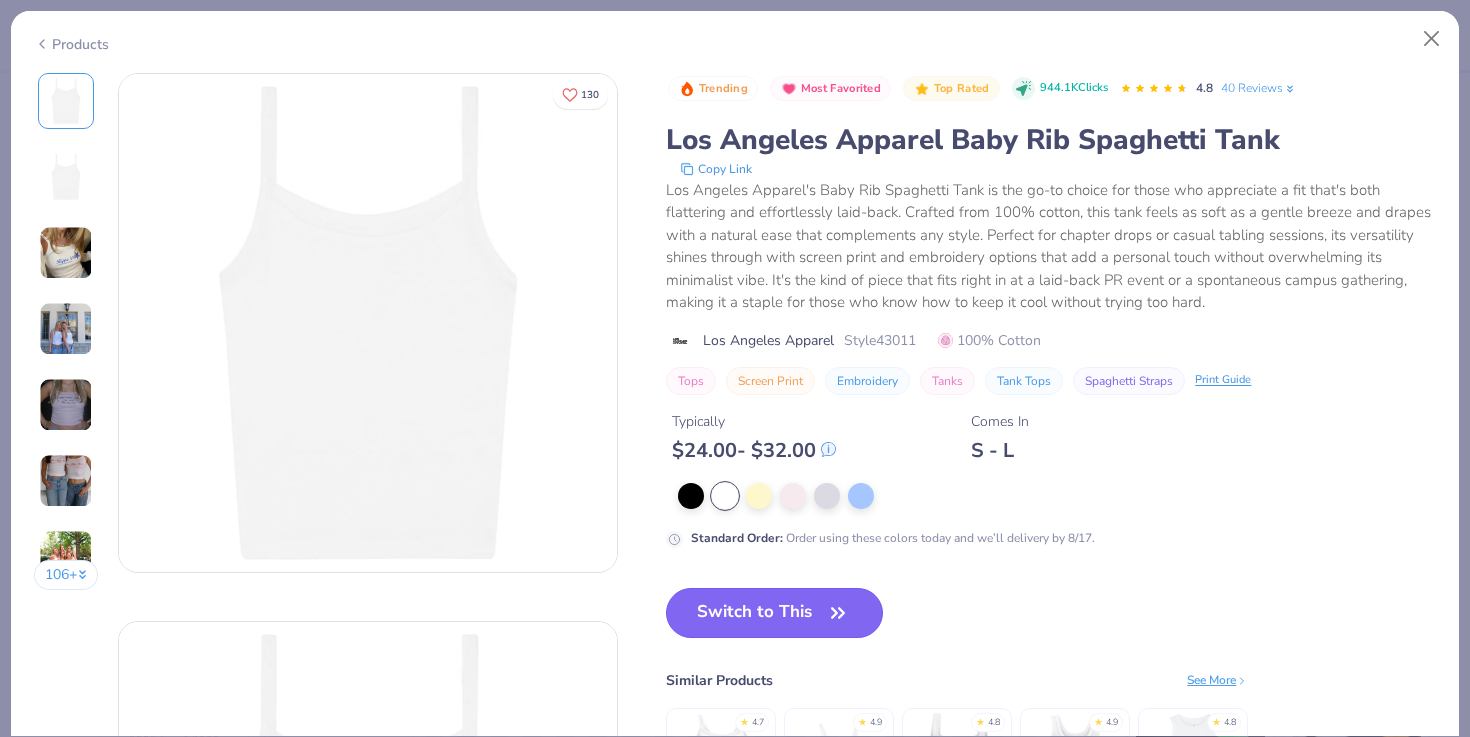 click on "Switch to This" at bounding box center (774, 613) 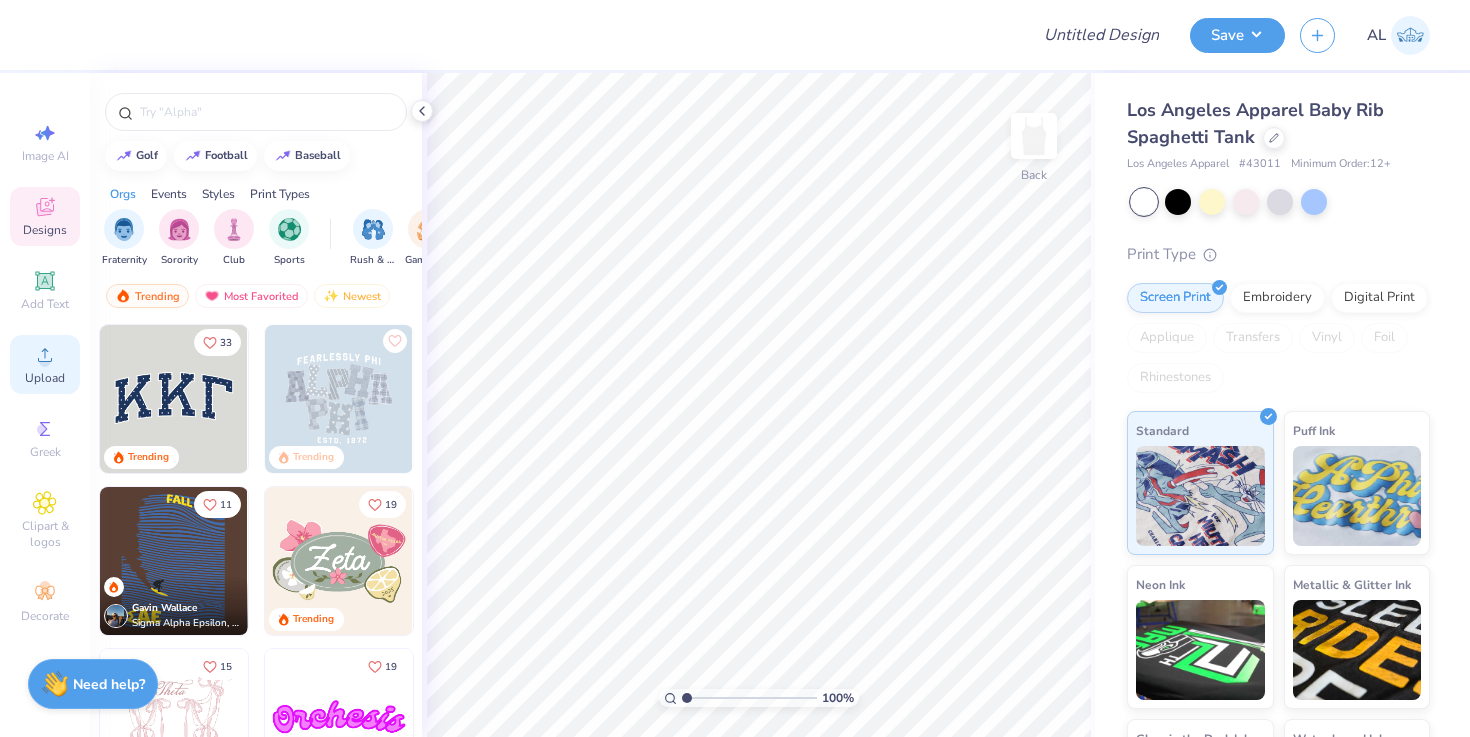 click on "Upload" at bounding box center [45, 378] 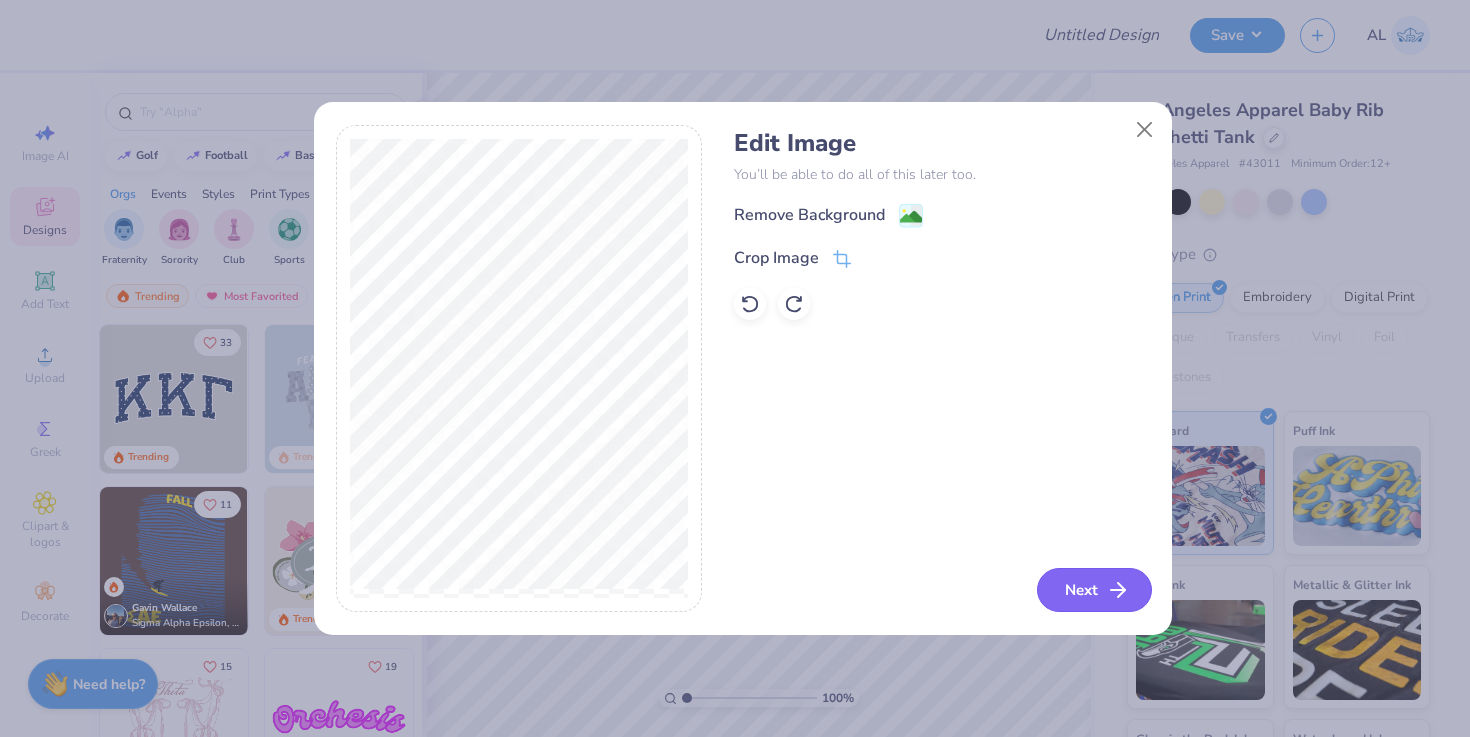 click on "Next" at bounding box center [1094, 590] 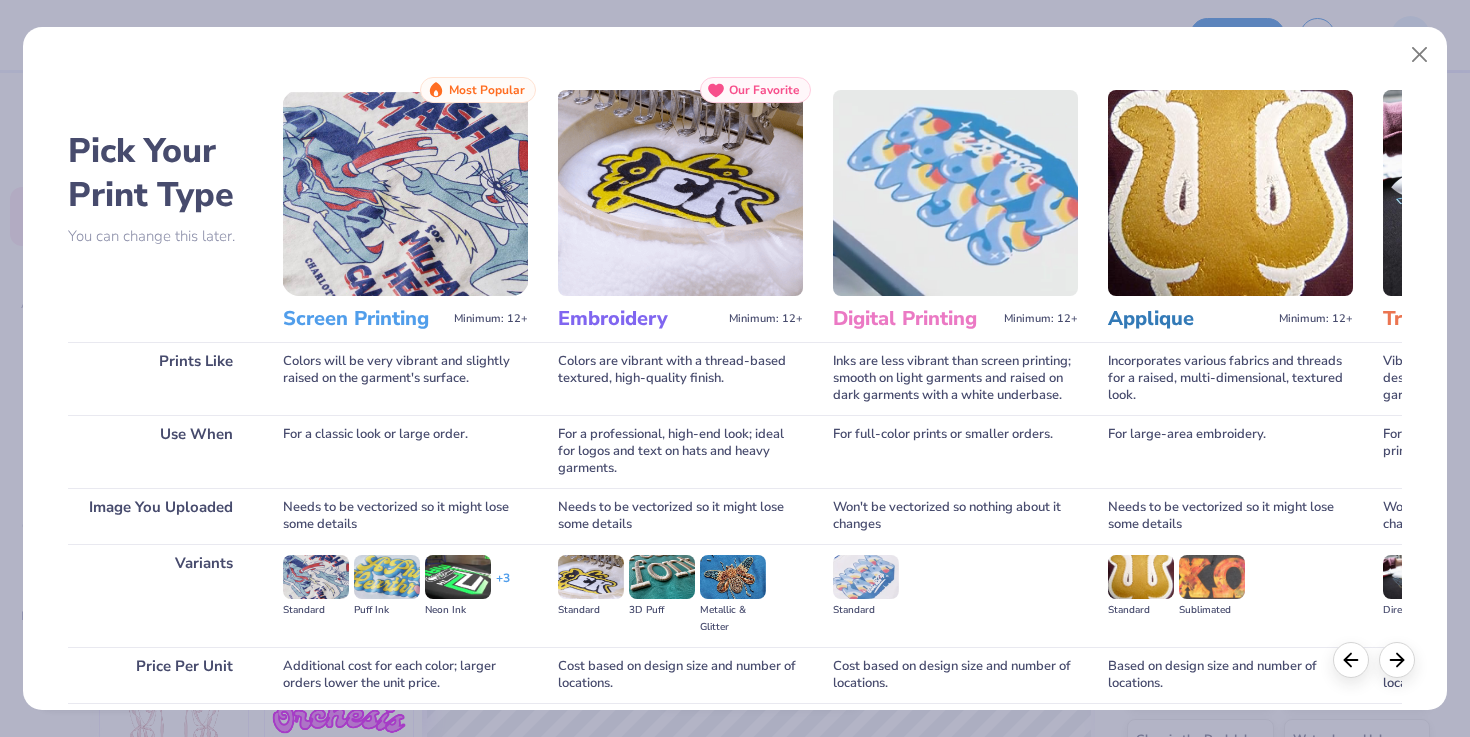 scroll, scrollTop: 160, scrollLeft: 0, axis: vertical 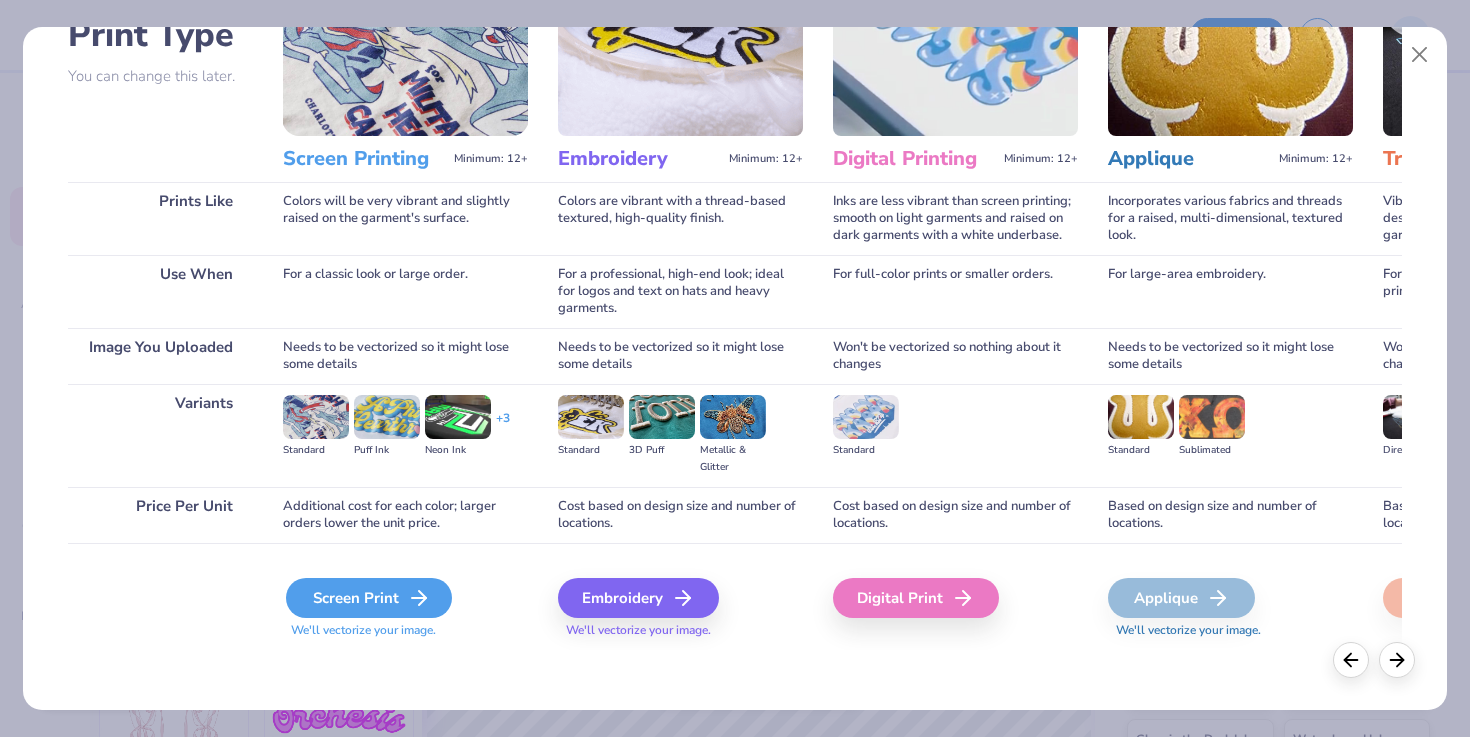 click on "Screen Print" at bounding box center [369, 598] 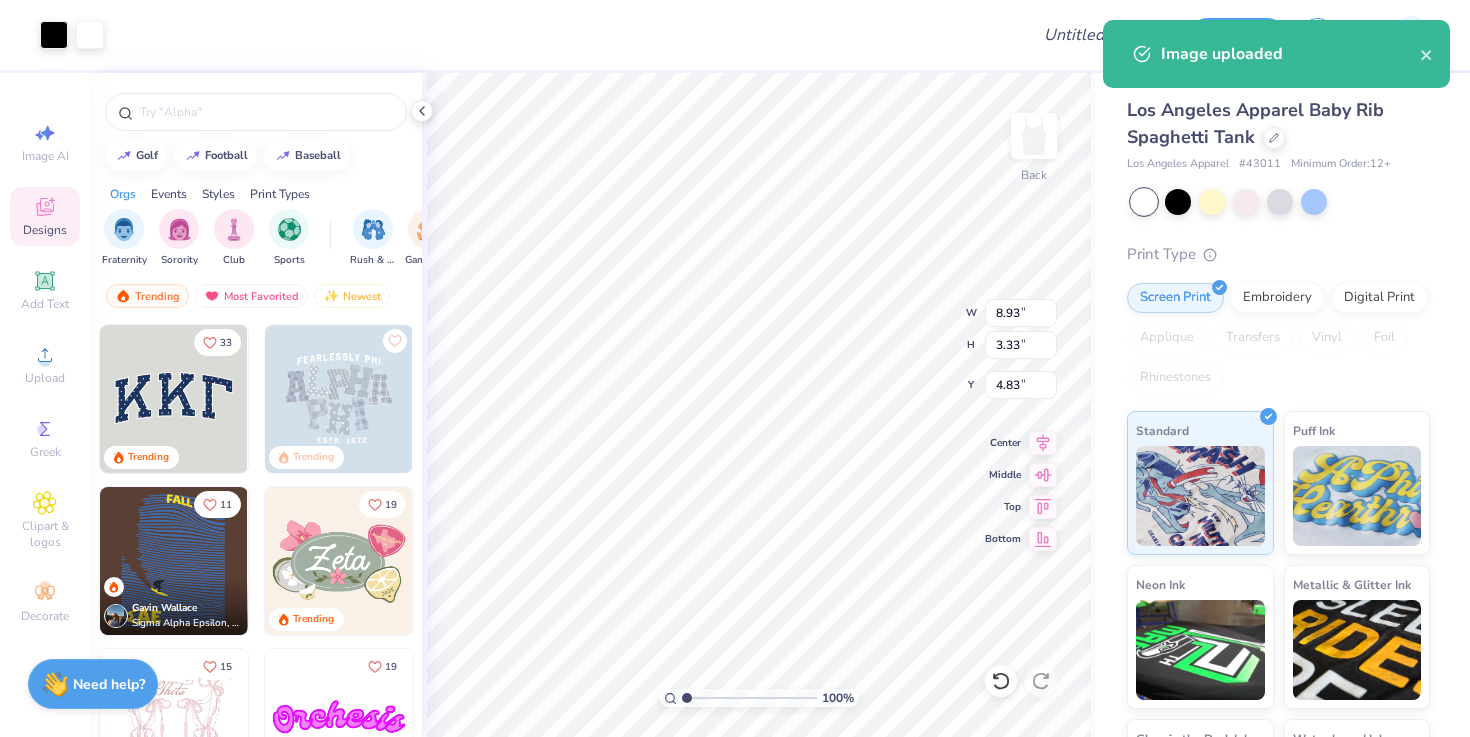 type on "6.91" 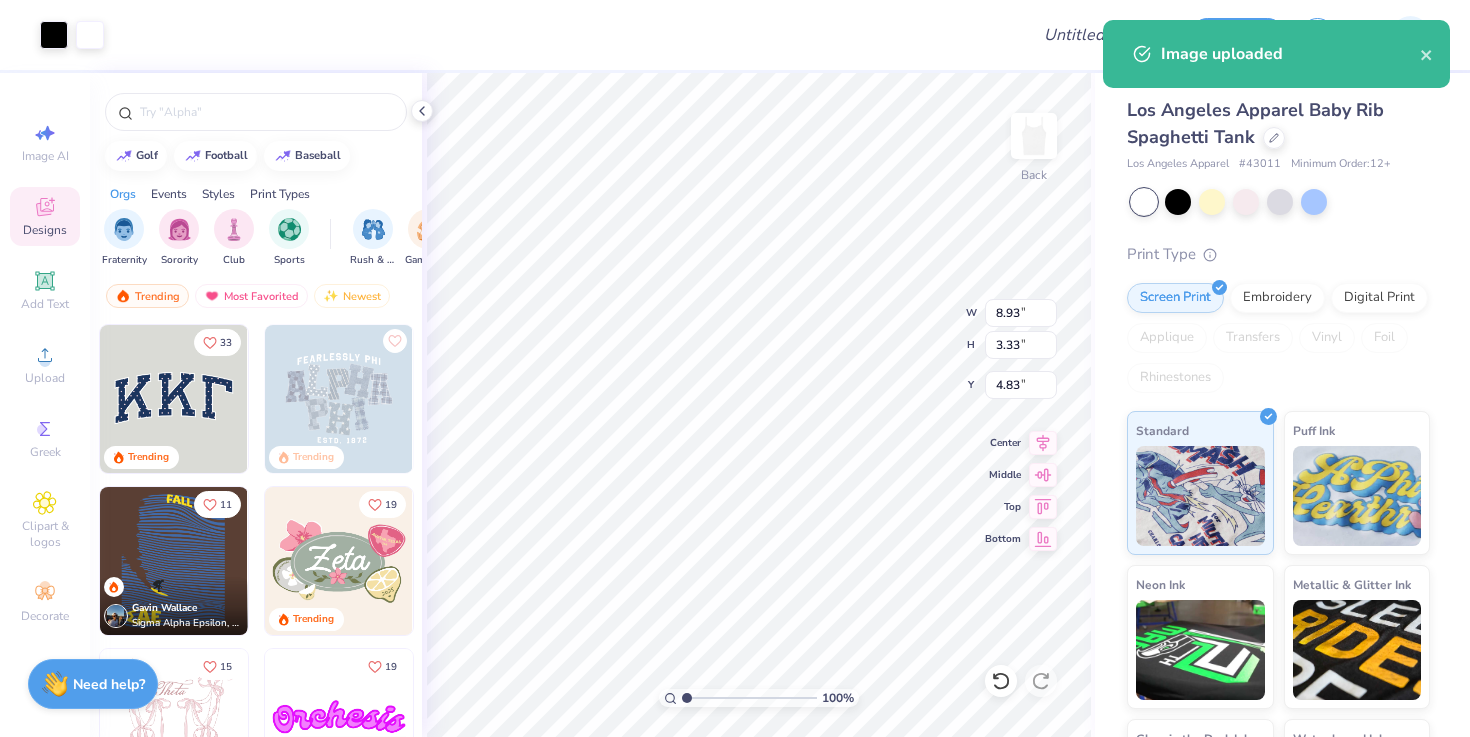 type on "2.58" 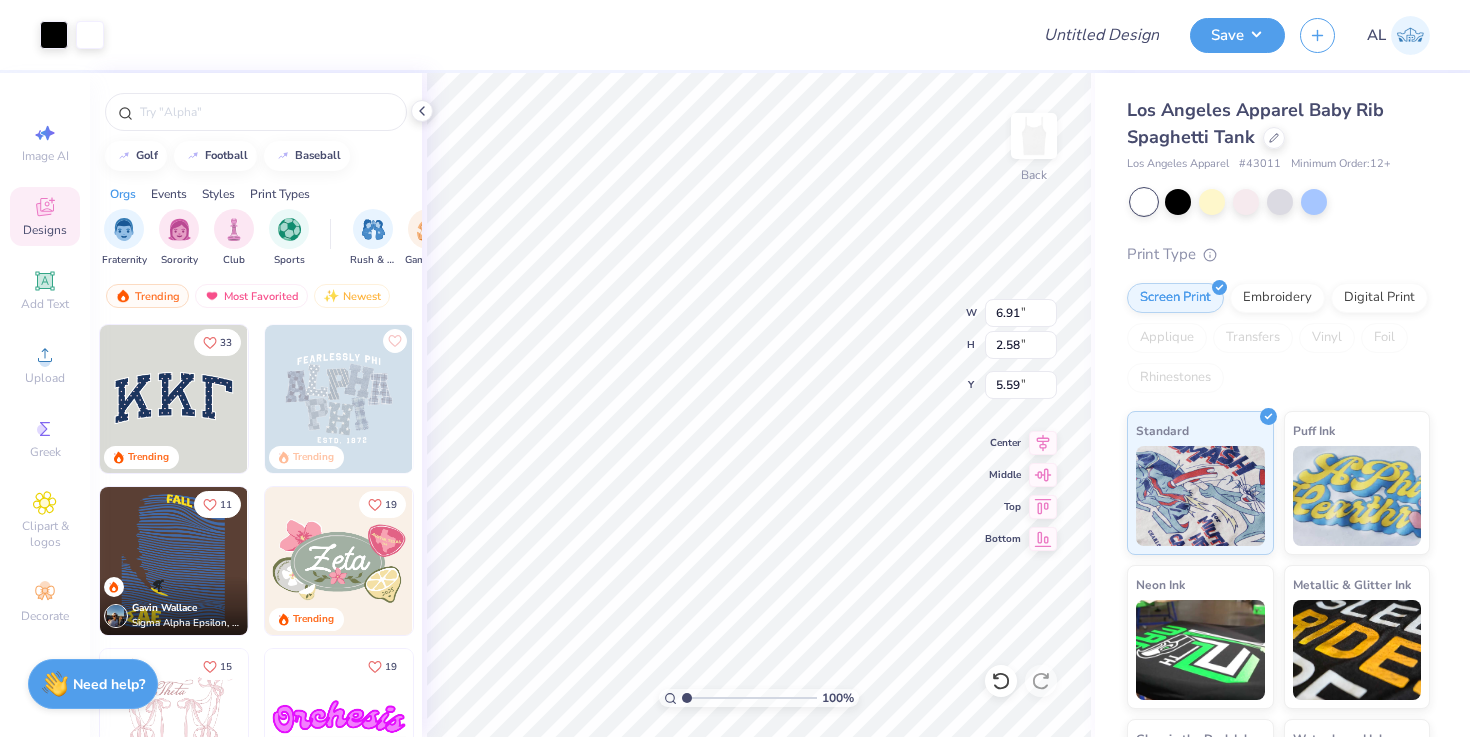 type on "2.50" 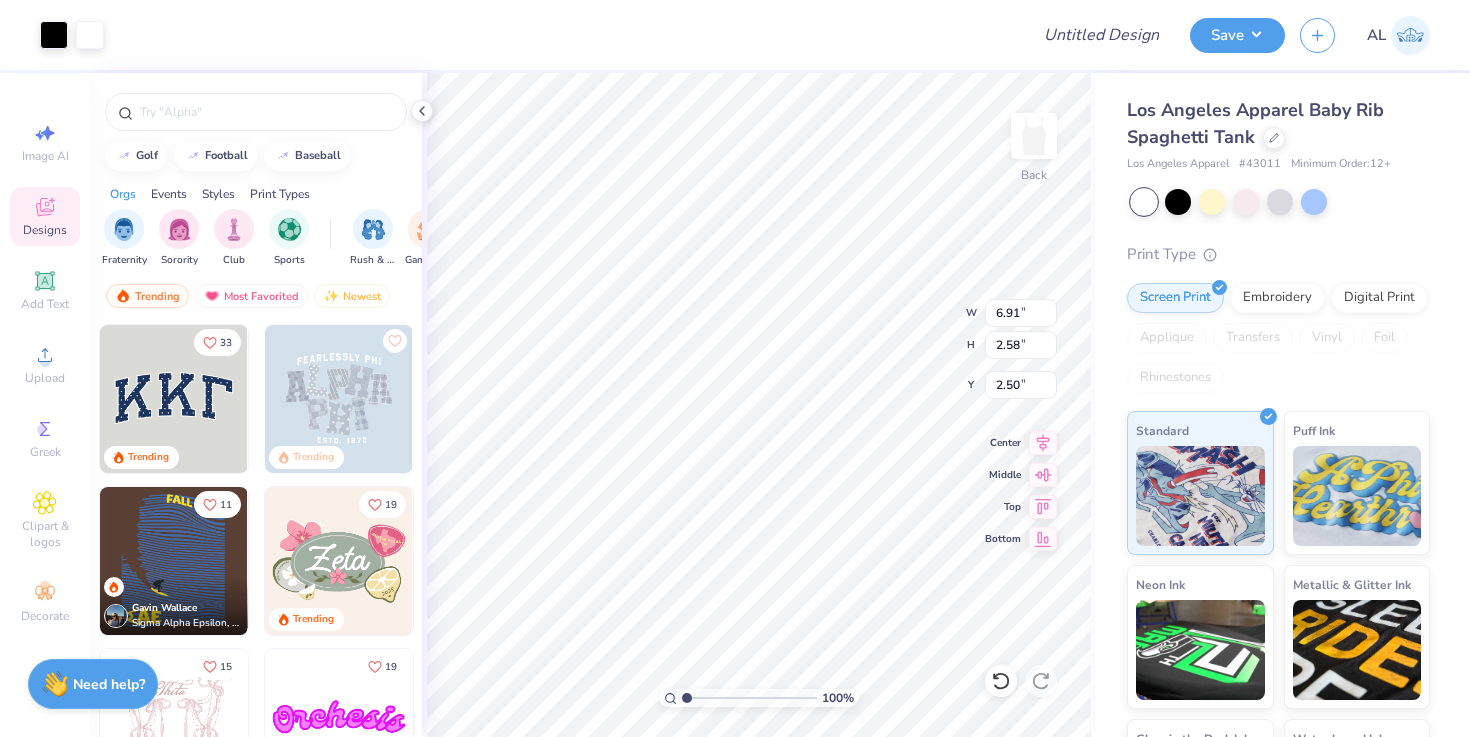 type on "1.76" 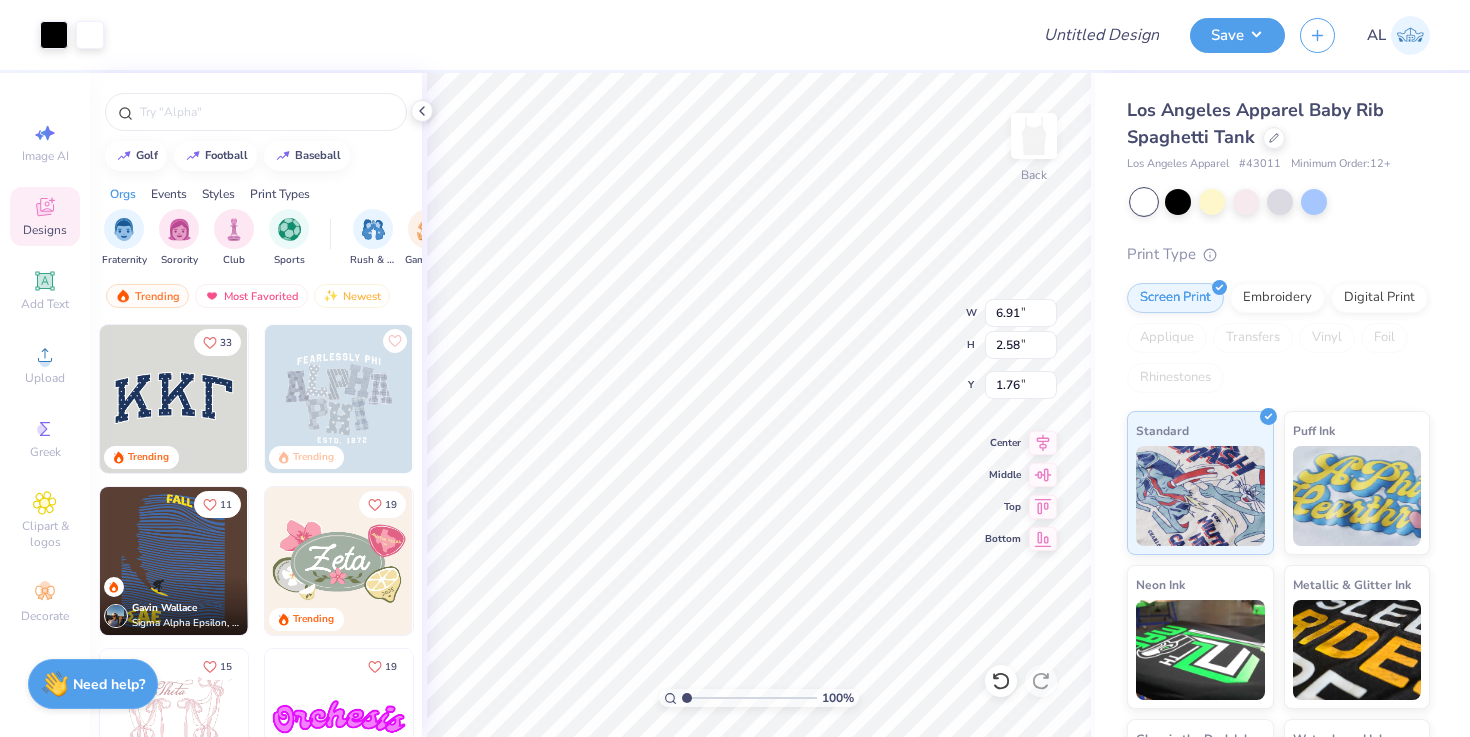 type on "1.75" 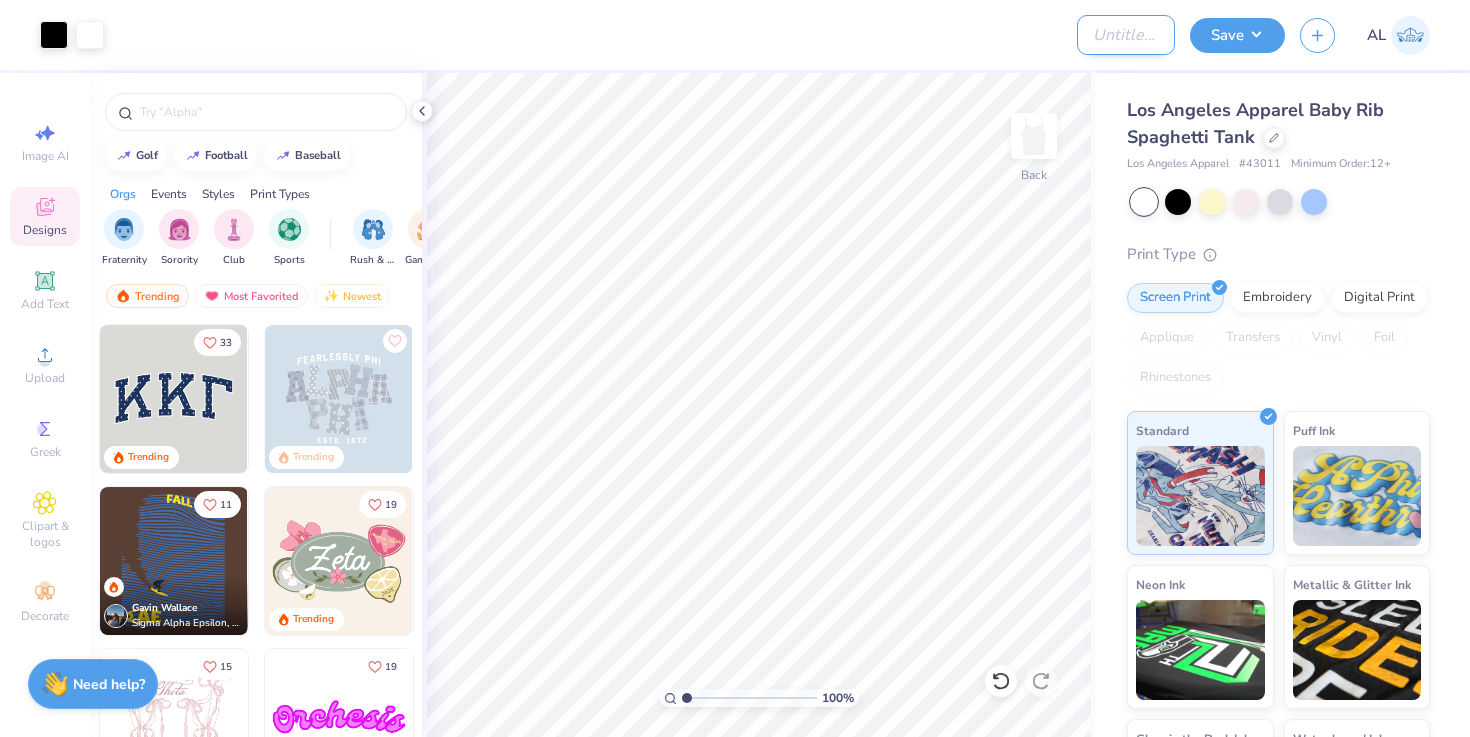 click on "Design Title" at bounding box center (1126, 35) 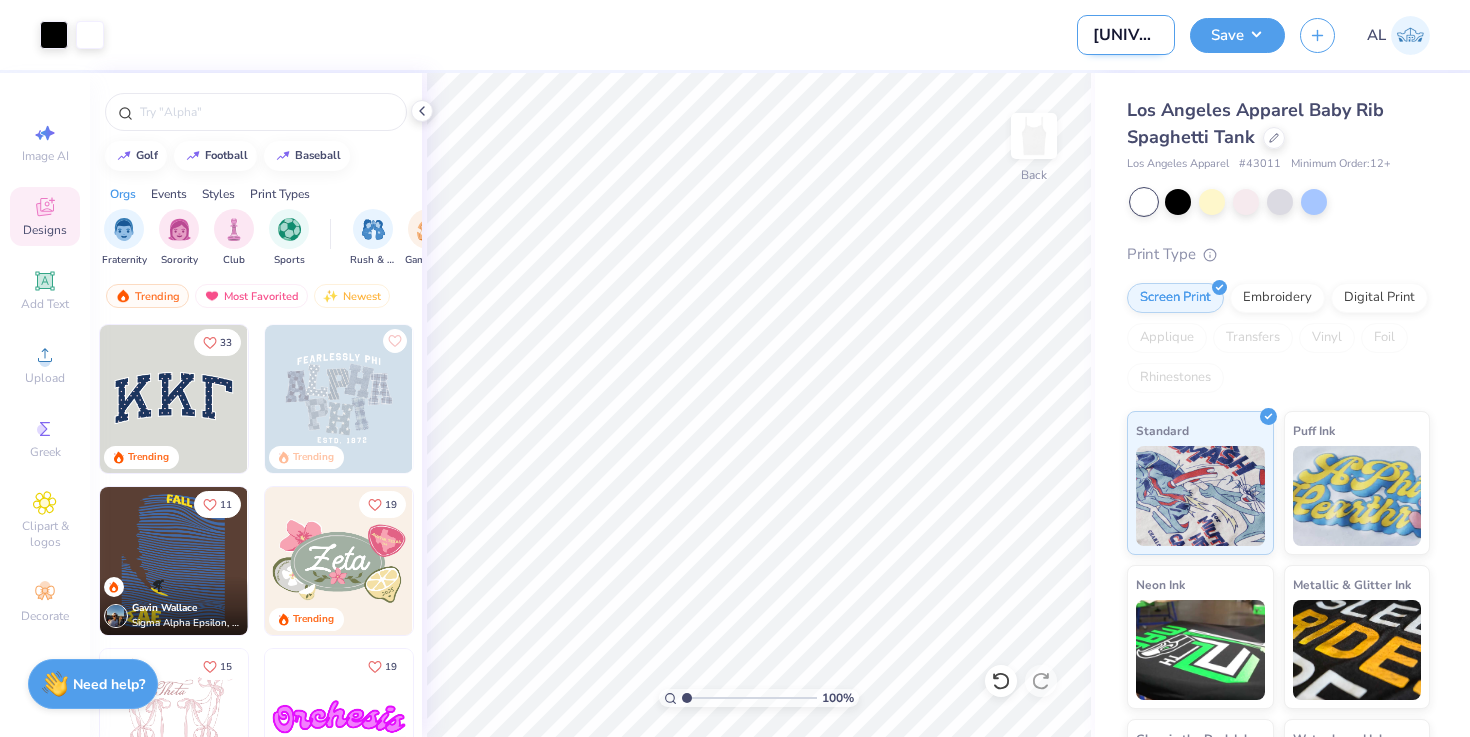 click on "[UNIVERSITY] [FRATERNITY] [YEAR] Rush Merch 2.0" at bounding box center [1126, 35] 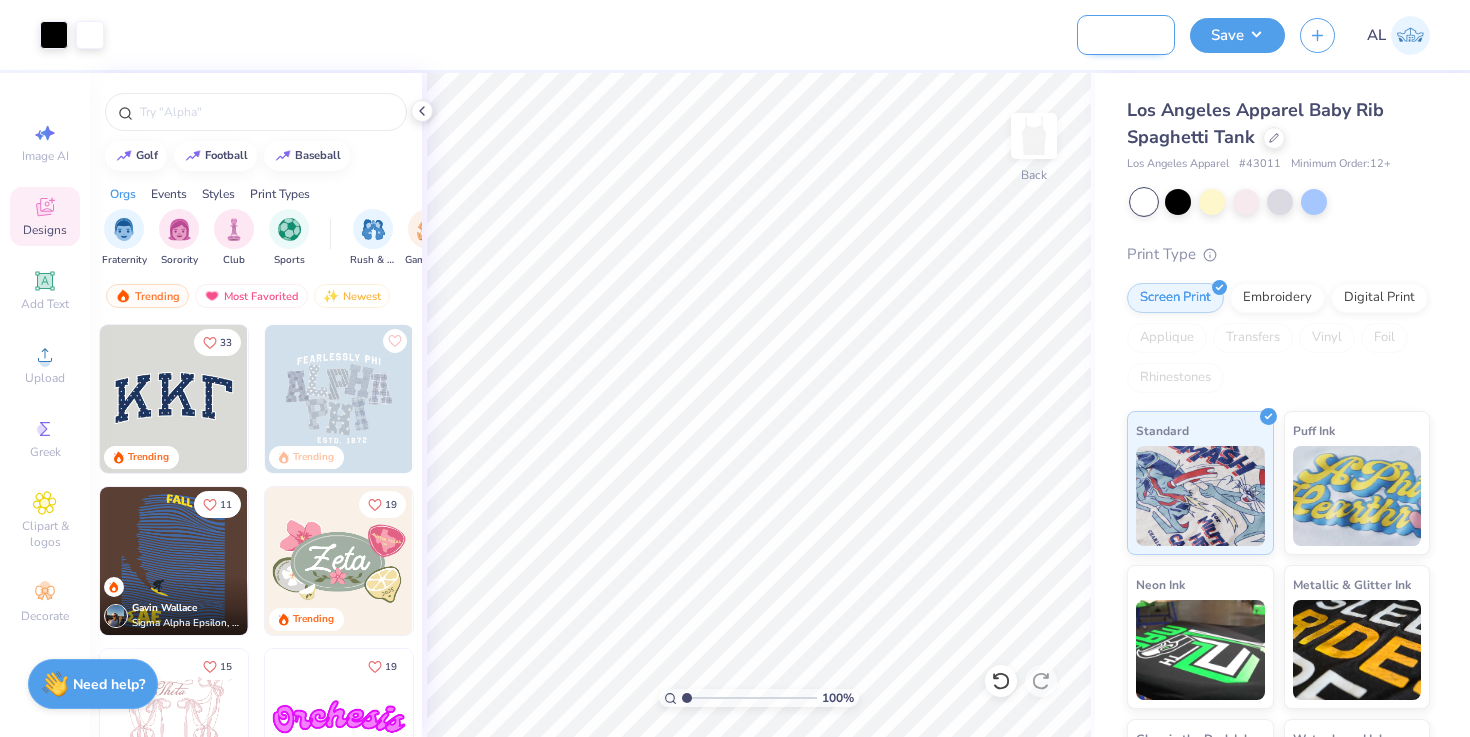 scroll, scrollTop: 0, scrollLeft: 199, axis: horizontal 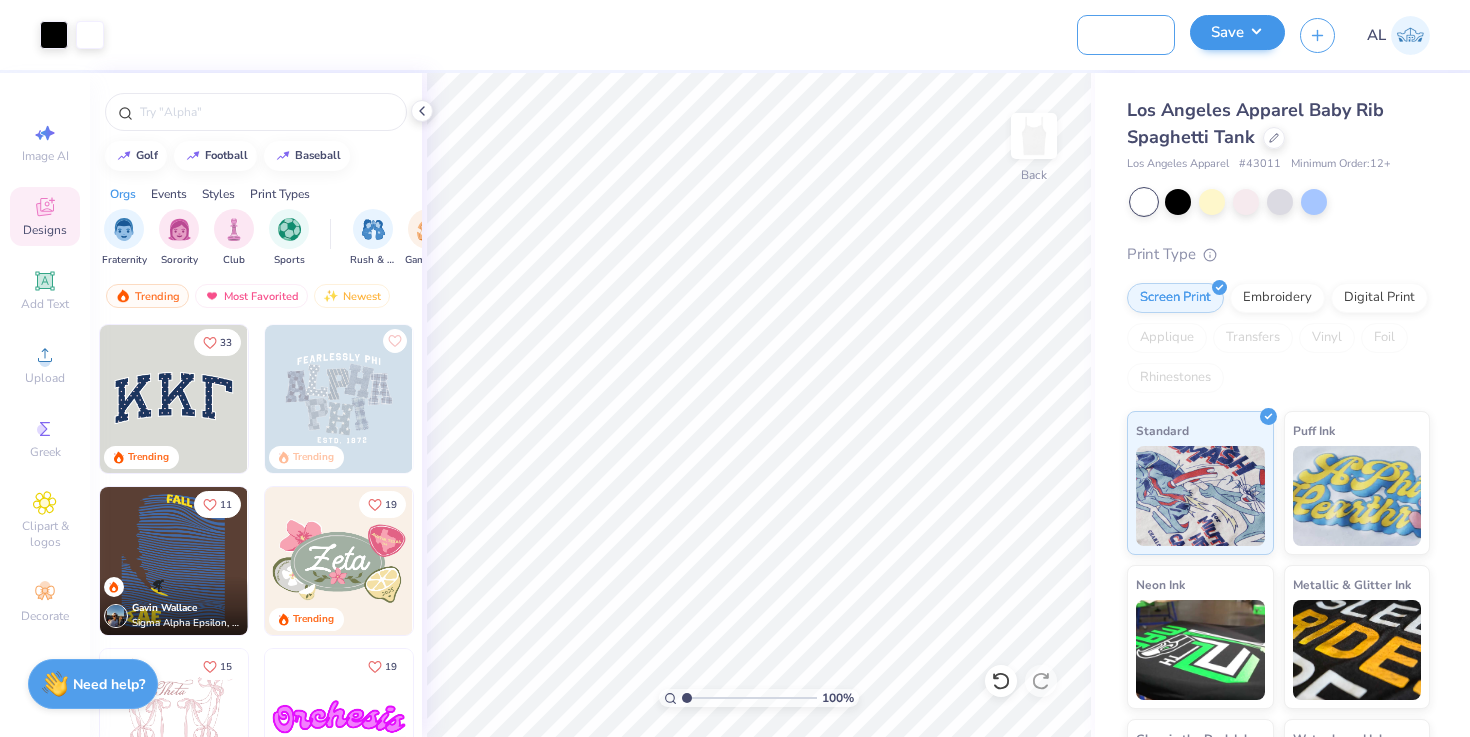 type on "UT Kappas Fall 2025 Rush Merch 3.0" 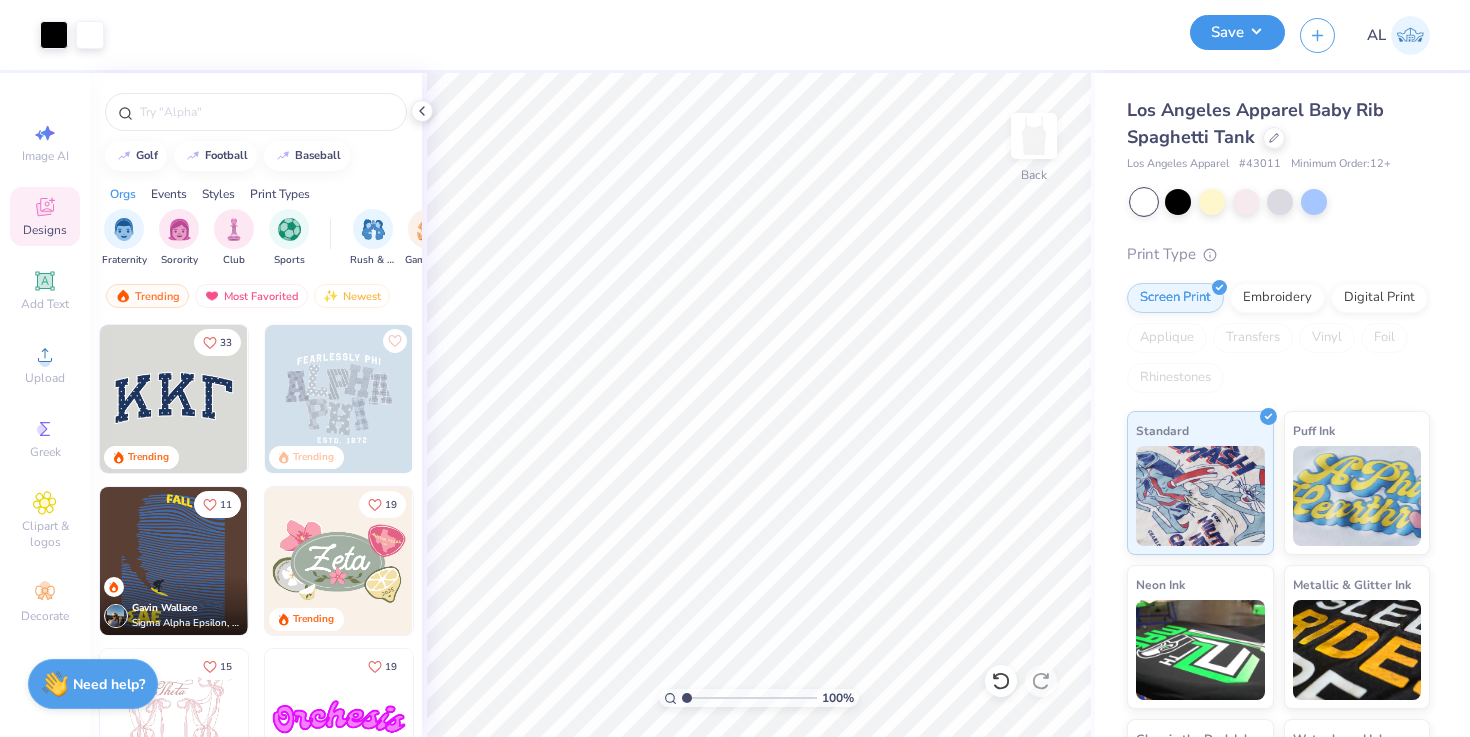 click on "Save" at bounding box center (1237, 32) 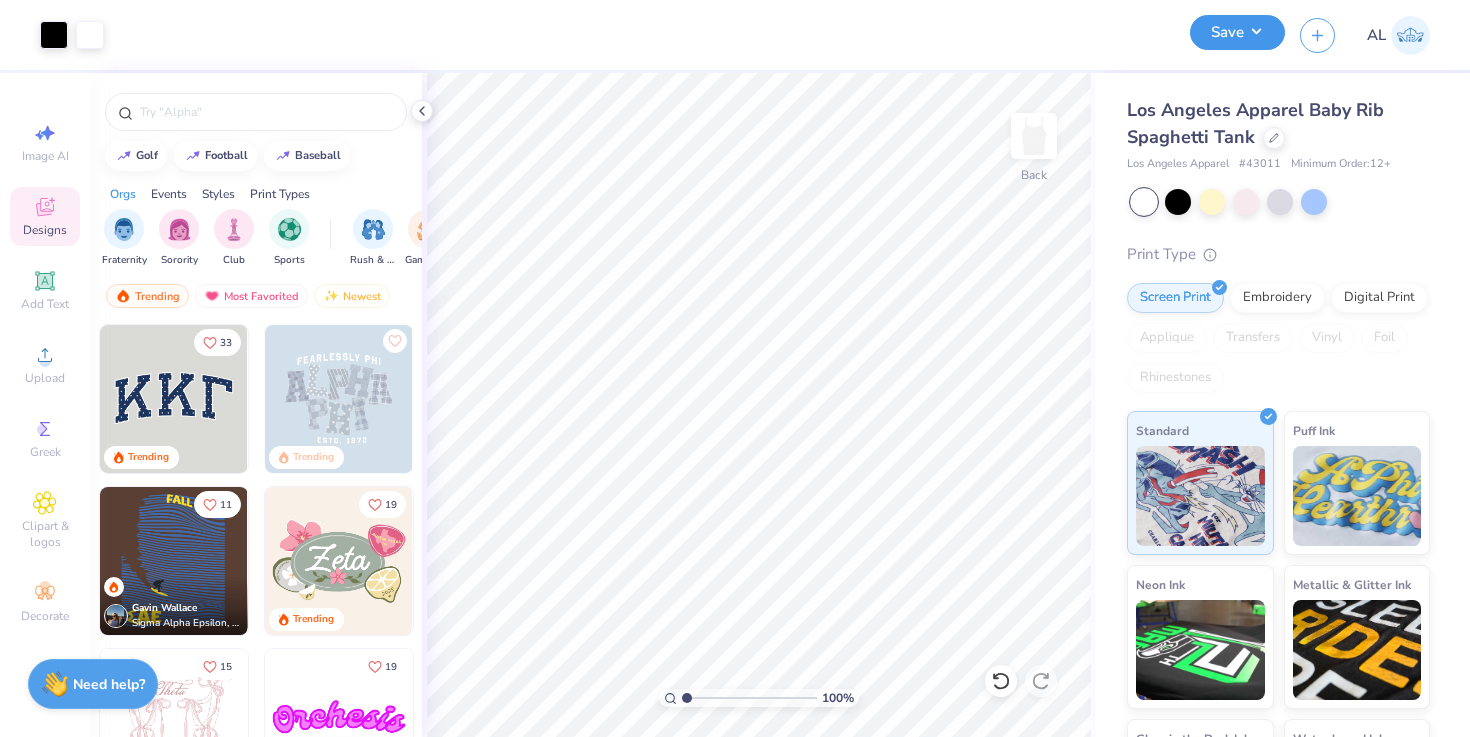 scroll, scrollTop: 0, scrollLeft: 0, axis: both 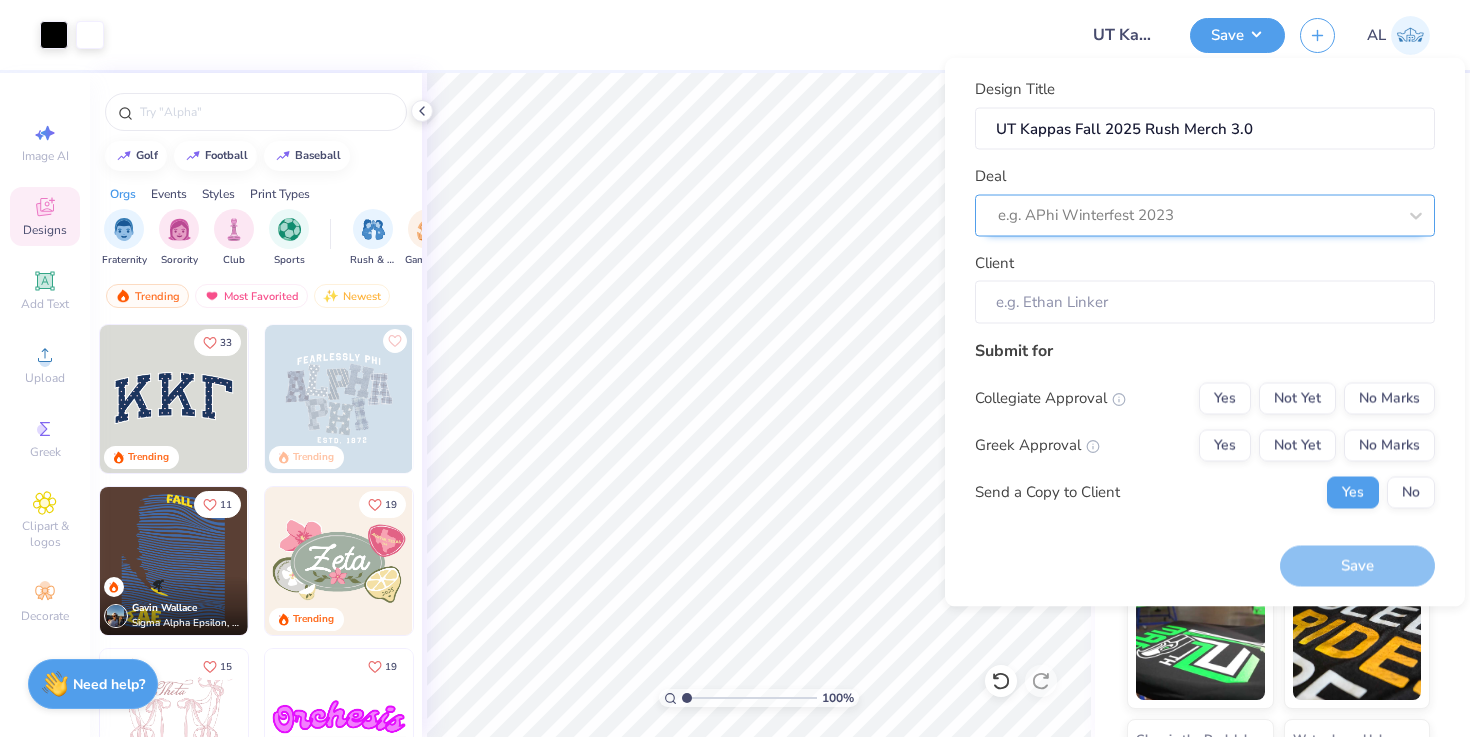 click at bounding box center (1197, 215) 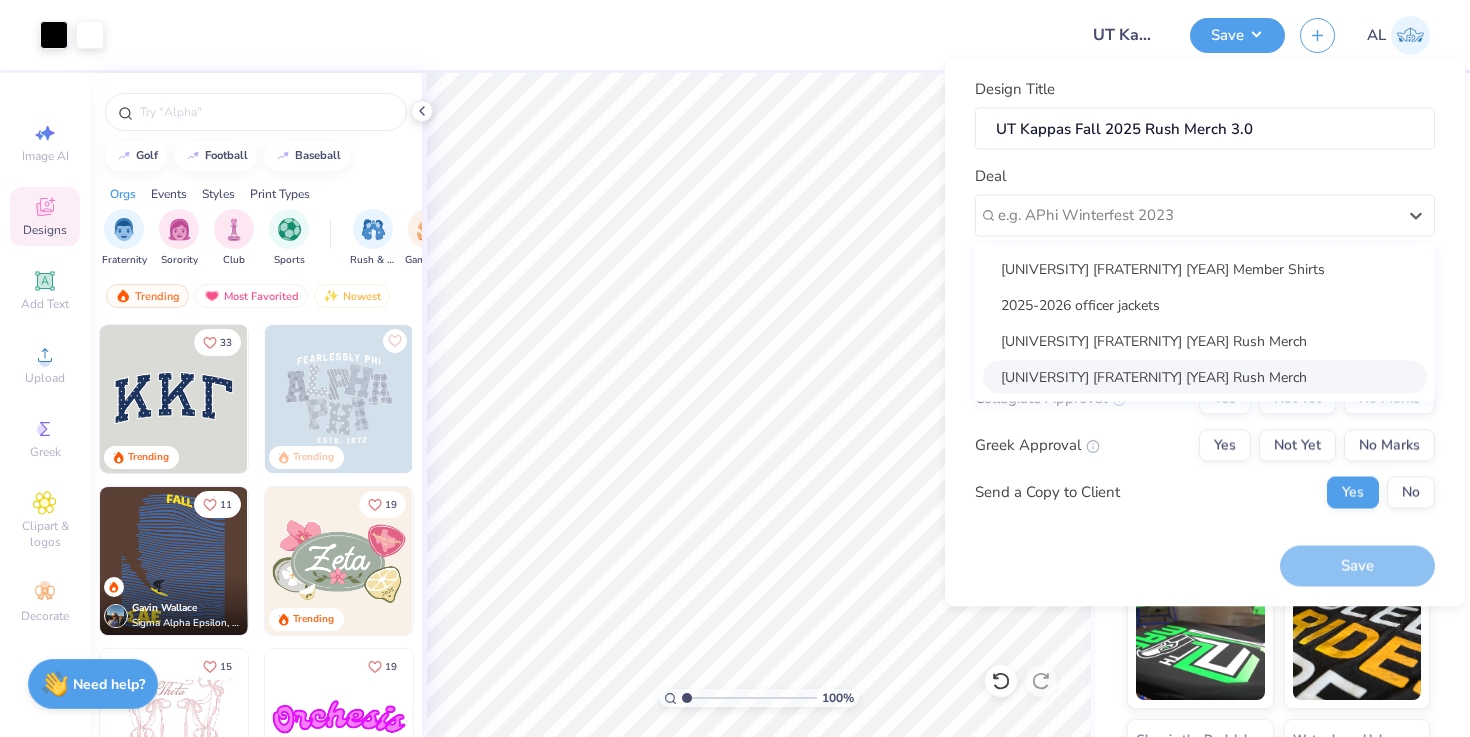 click on "[UNIVERSITY] [FRATERNITY] [YEAR] Rush Merch" at bounding box center (1205, 376) 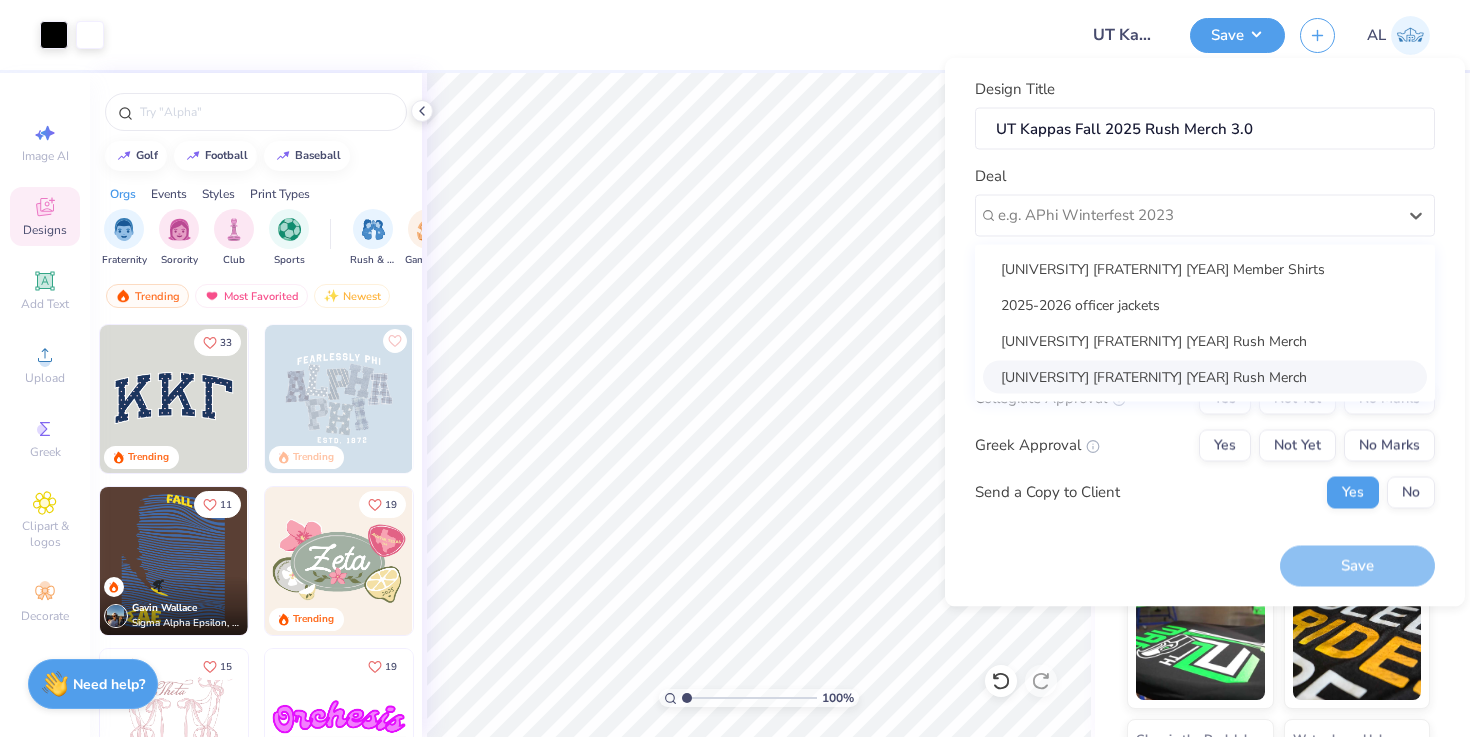 type on "[FIRST] [LAST]" 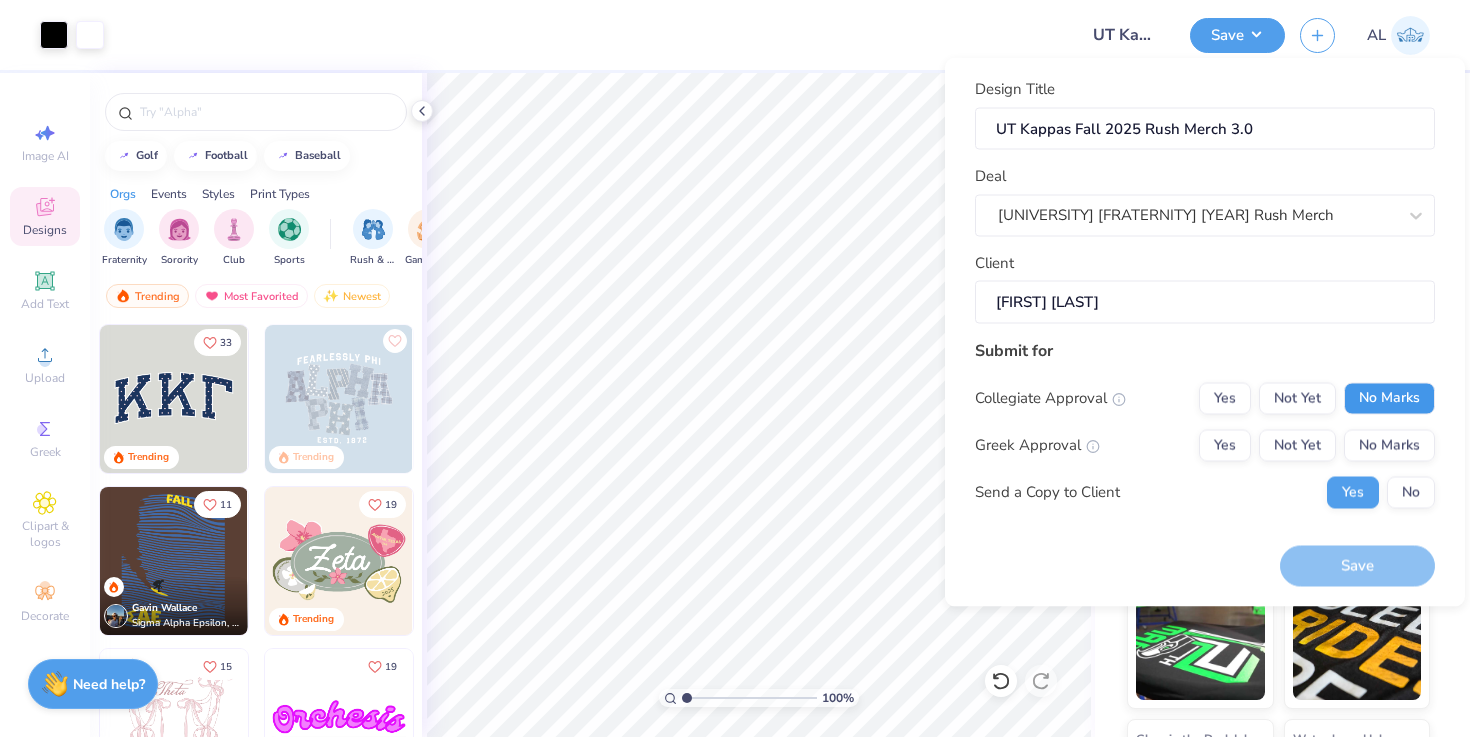 click on "No Marks" at bounding box center [1389, 398] 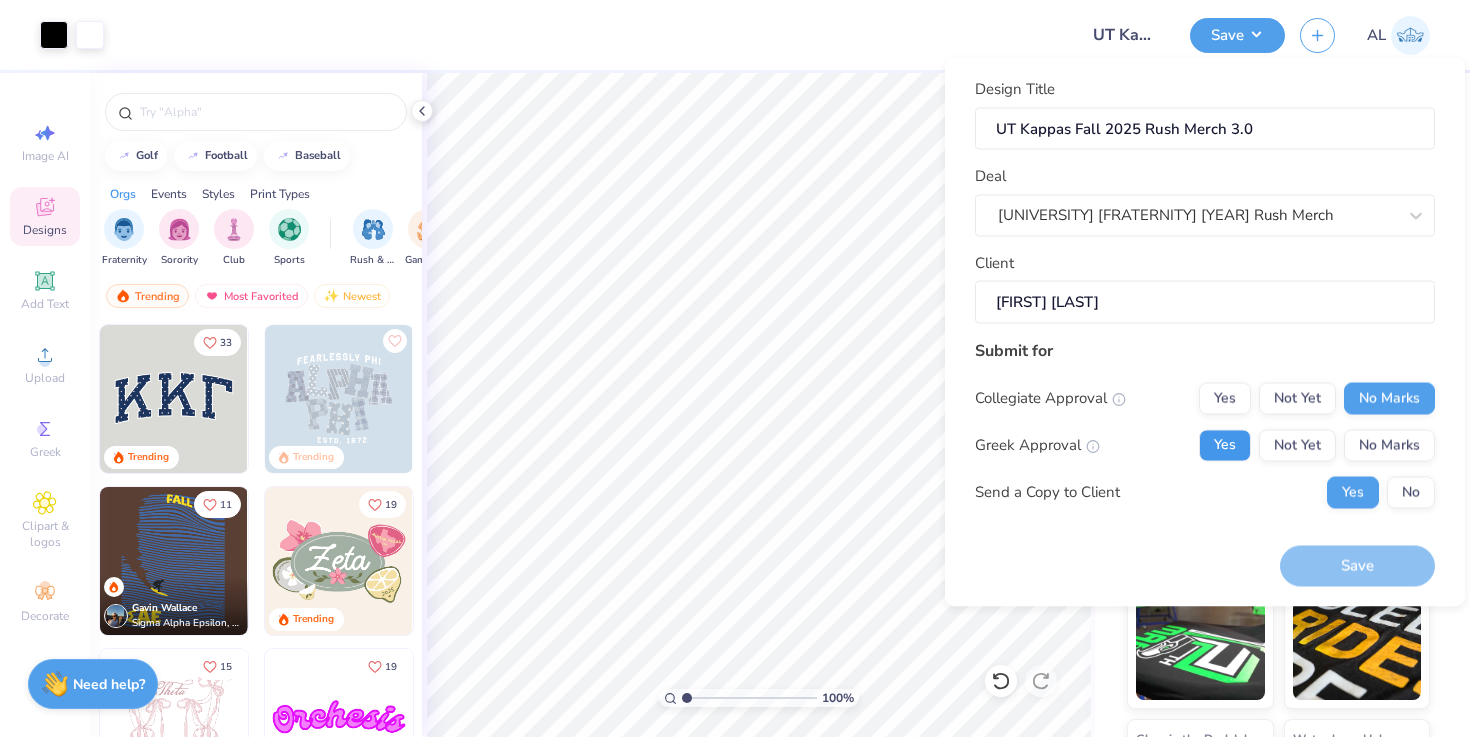 click on "Yes" at bounding box center (1225, 445) 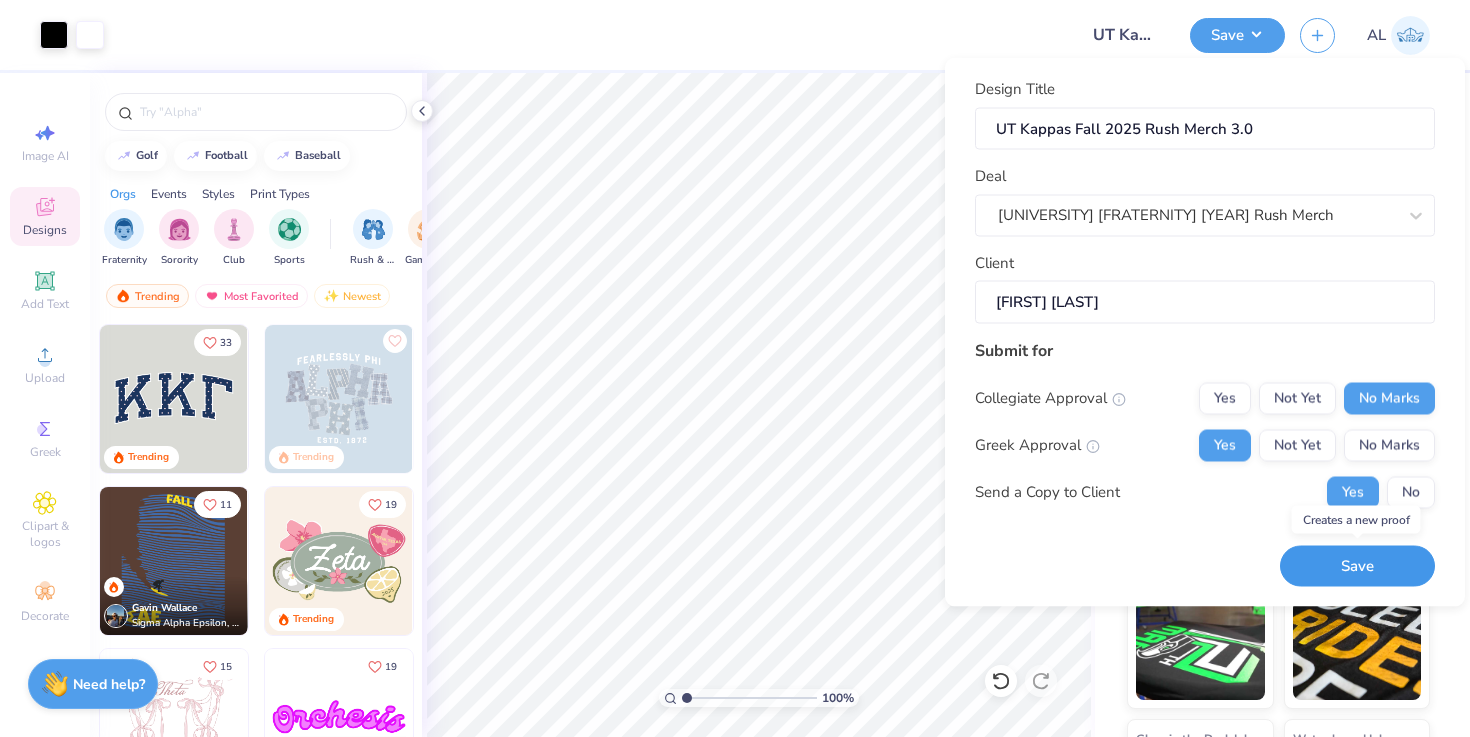 click on "Save" at bounding box center (1357, 566) 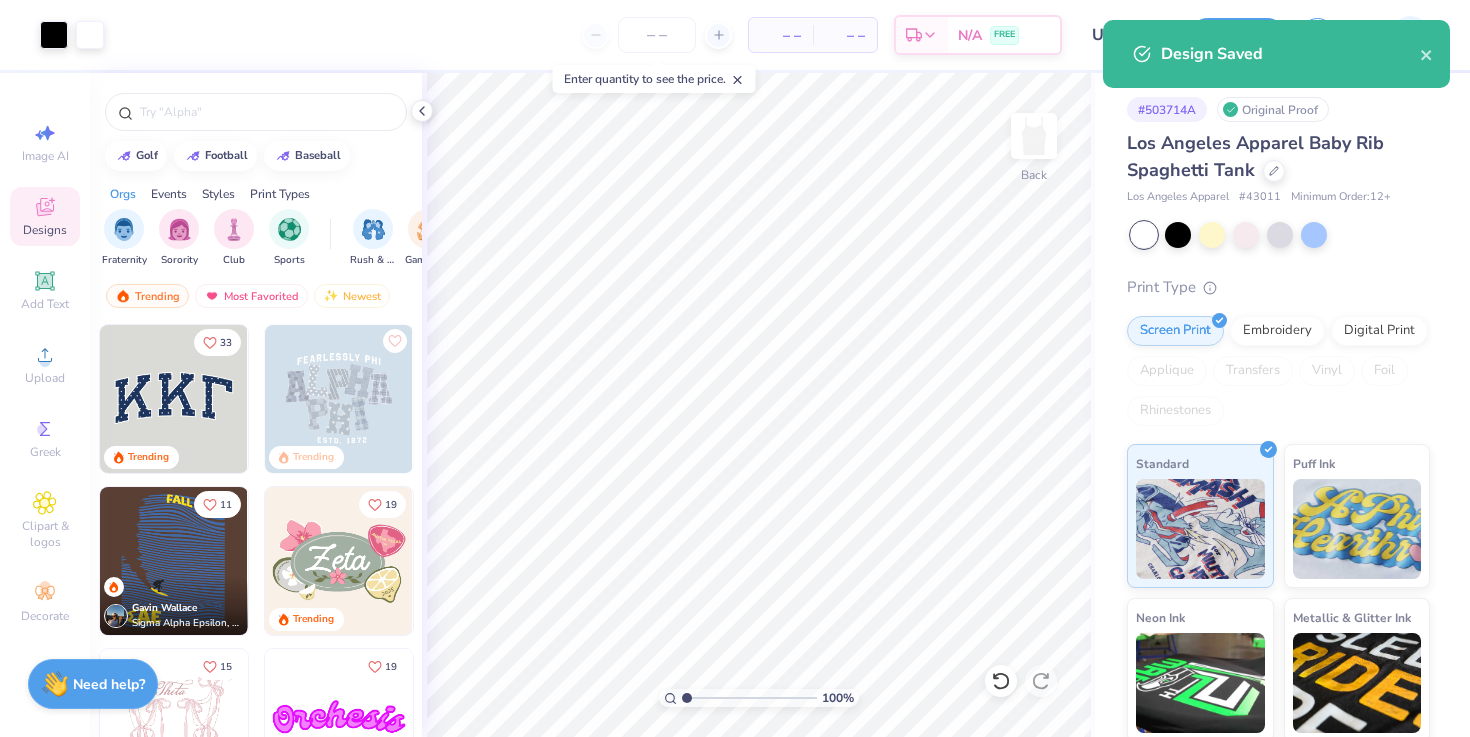 click on "Design Saved" at bounding box center [1290, 54] 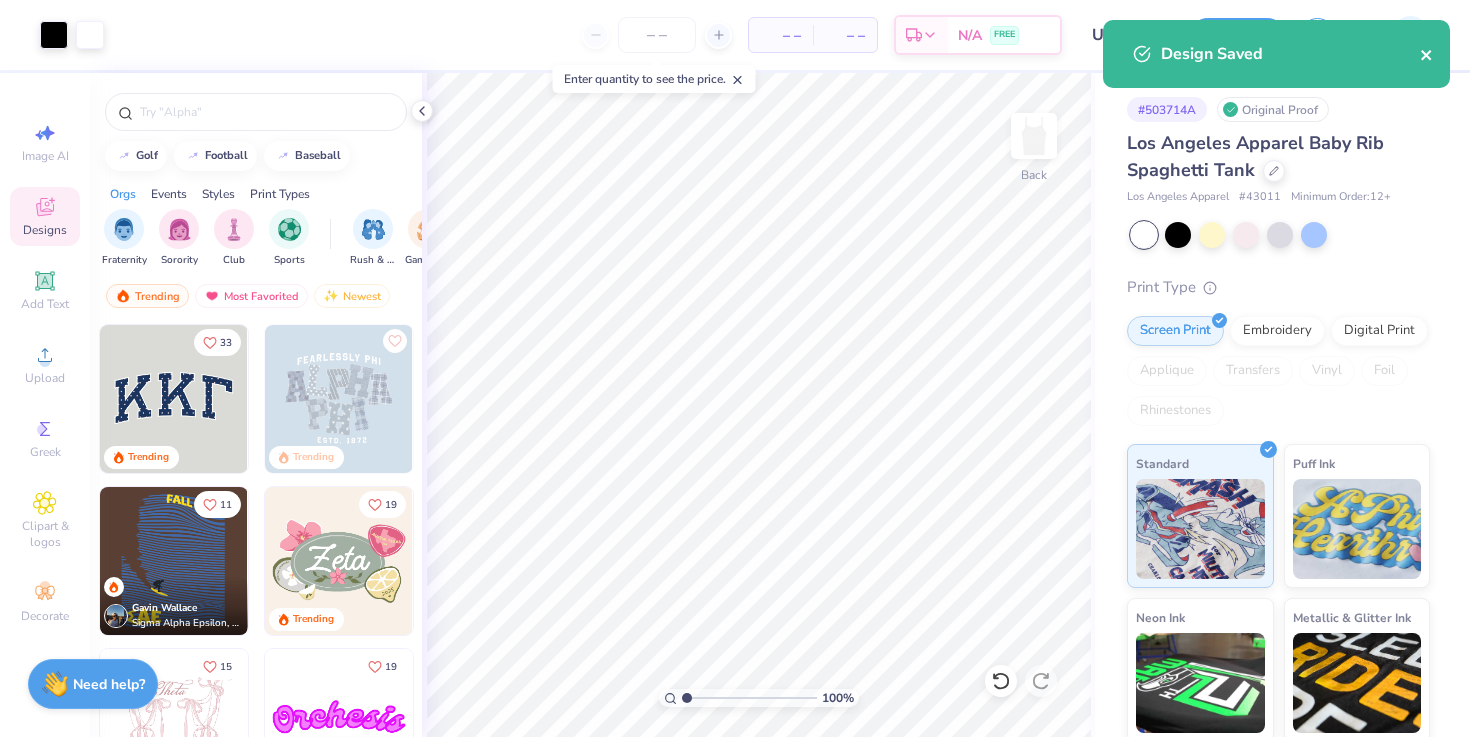 click 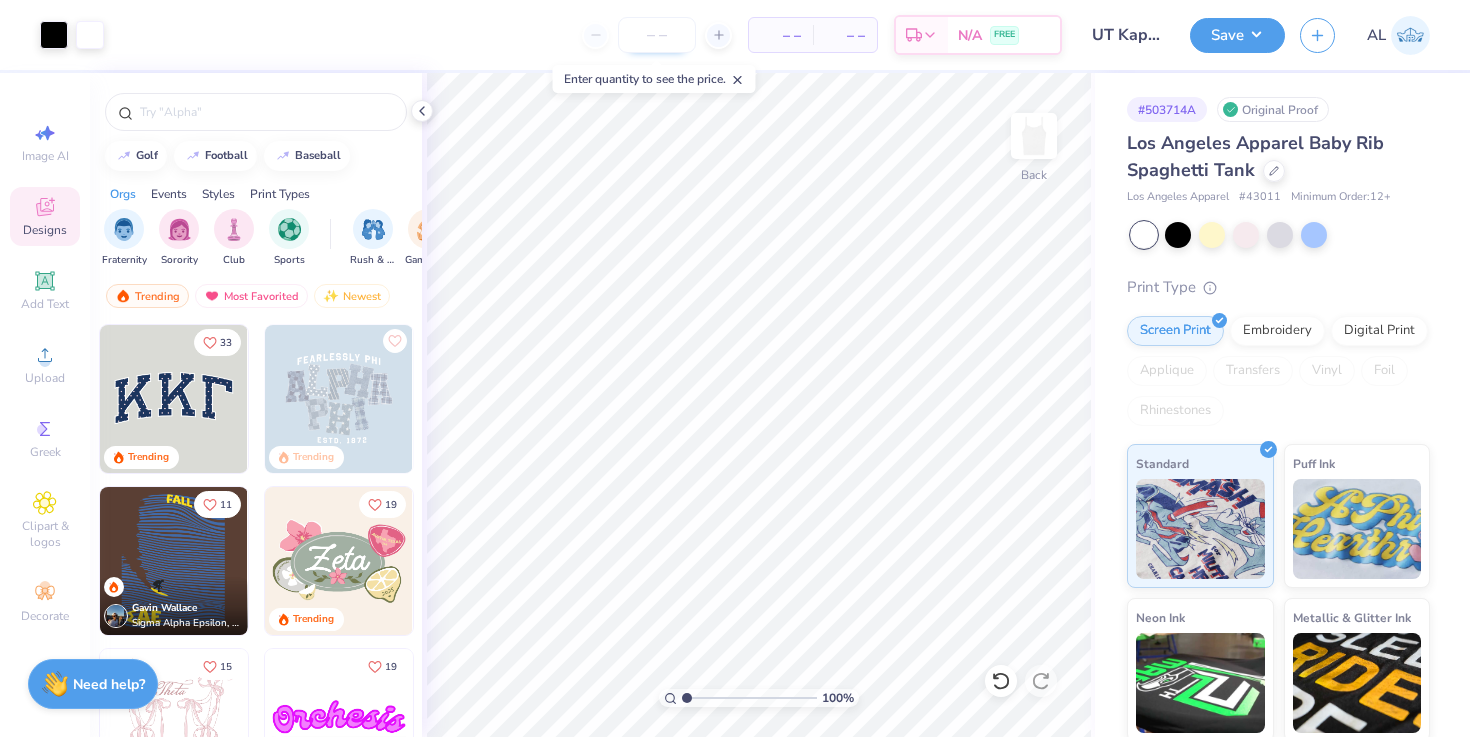 click at bounding box center [657, 35] 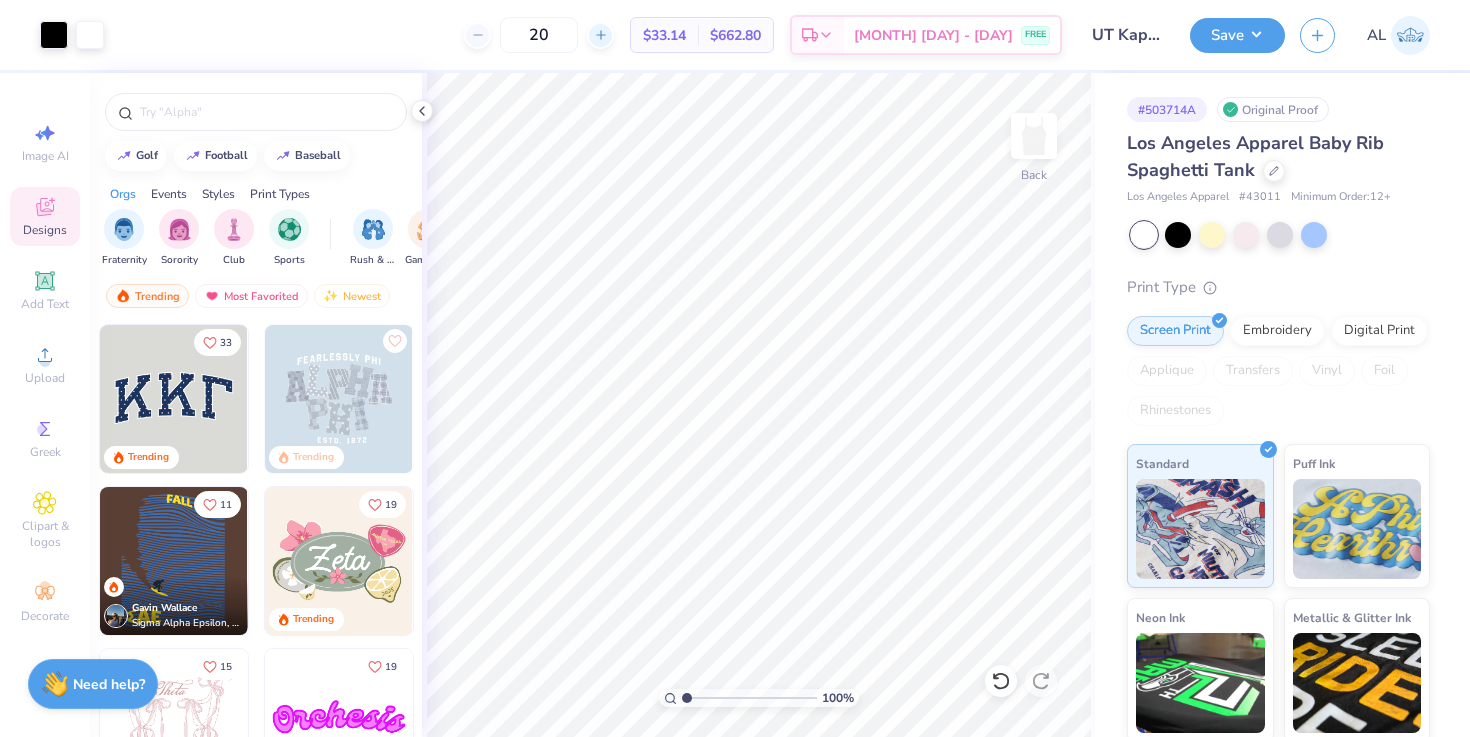 click 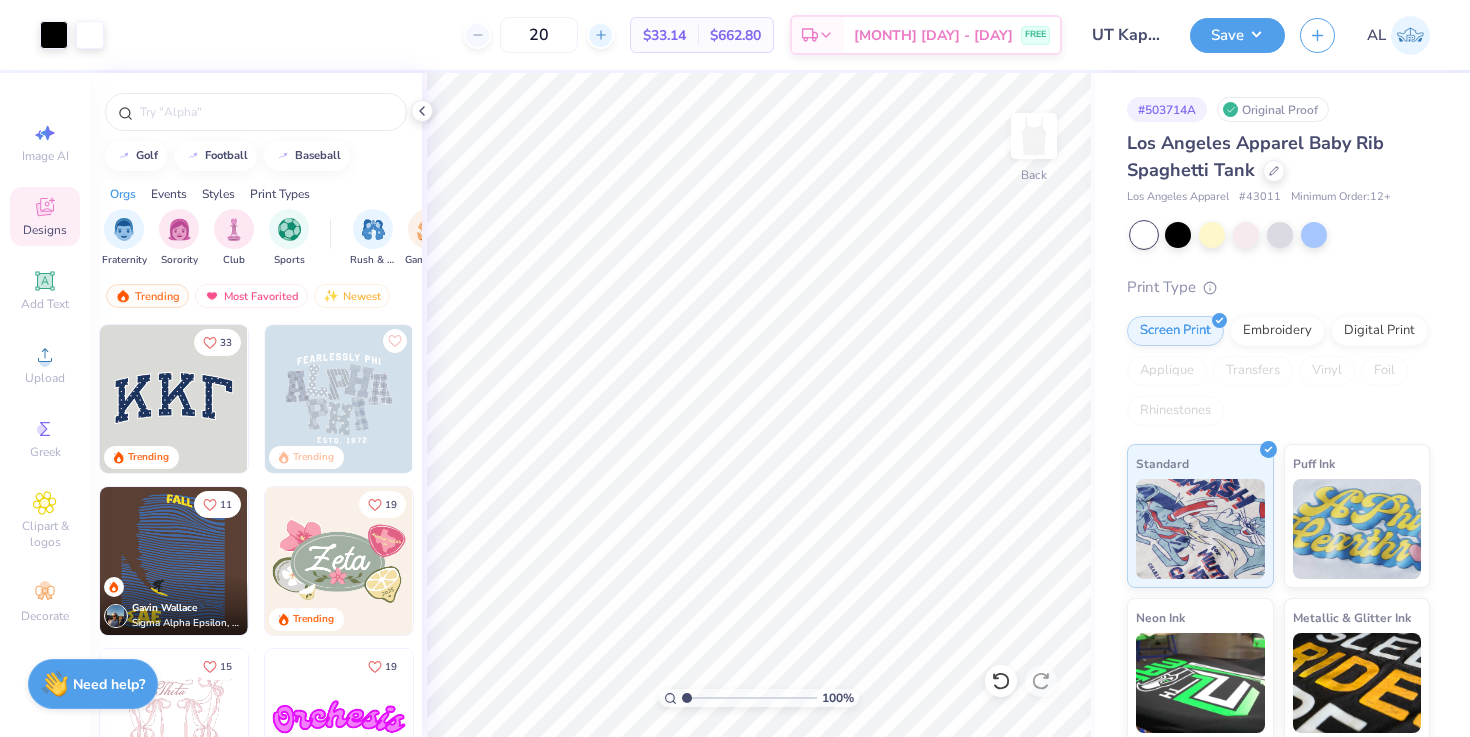 type on "21" 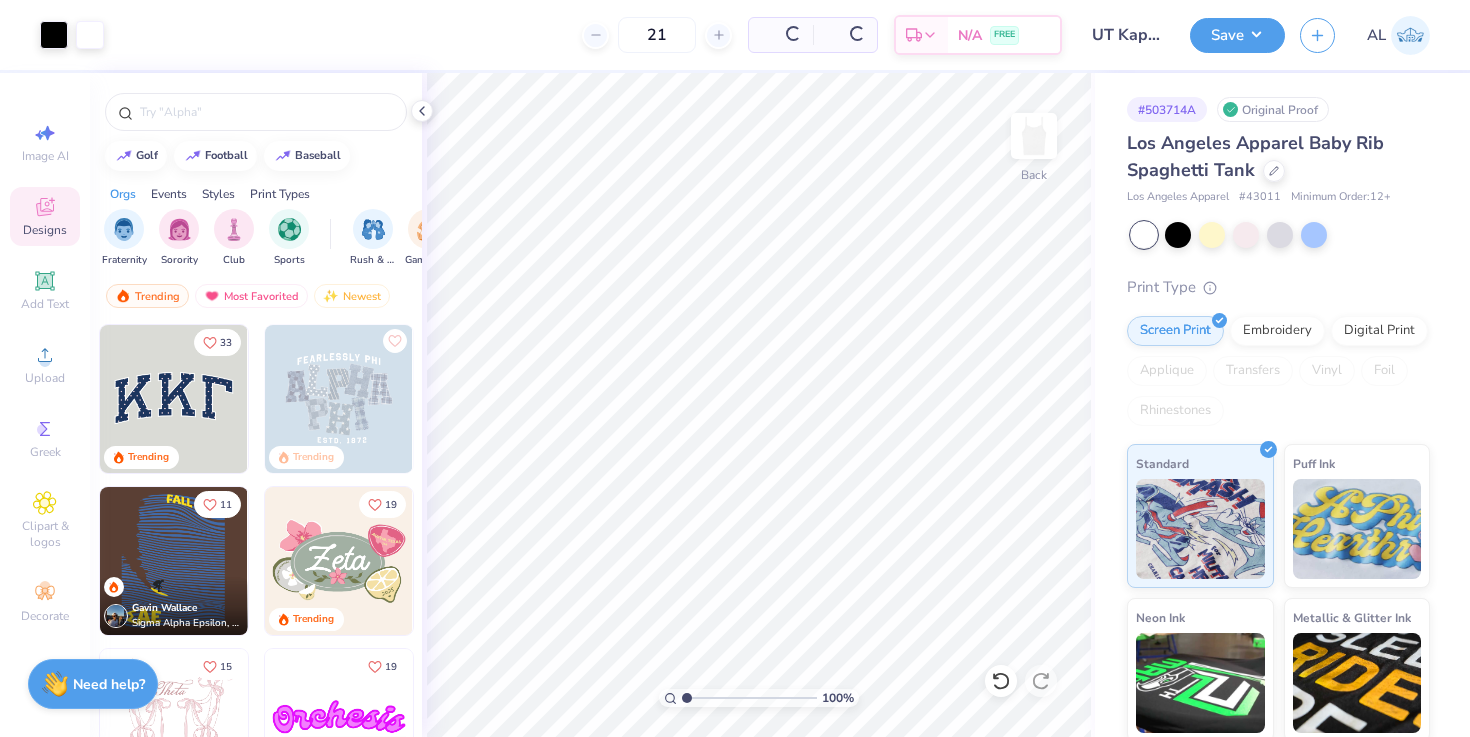 click on "21 Per Item Total Est.  Delivery N/A FREE" at bounding box center [590, 35] 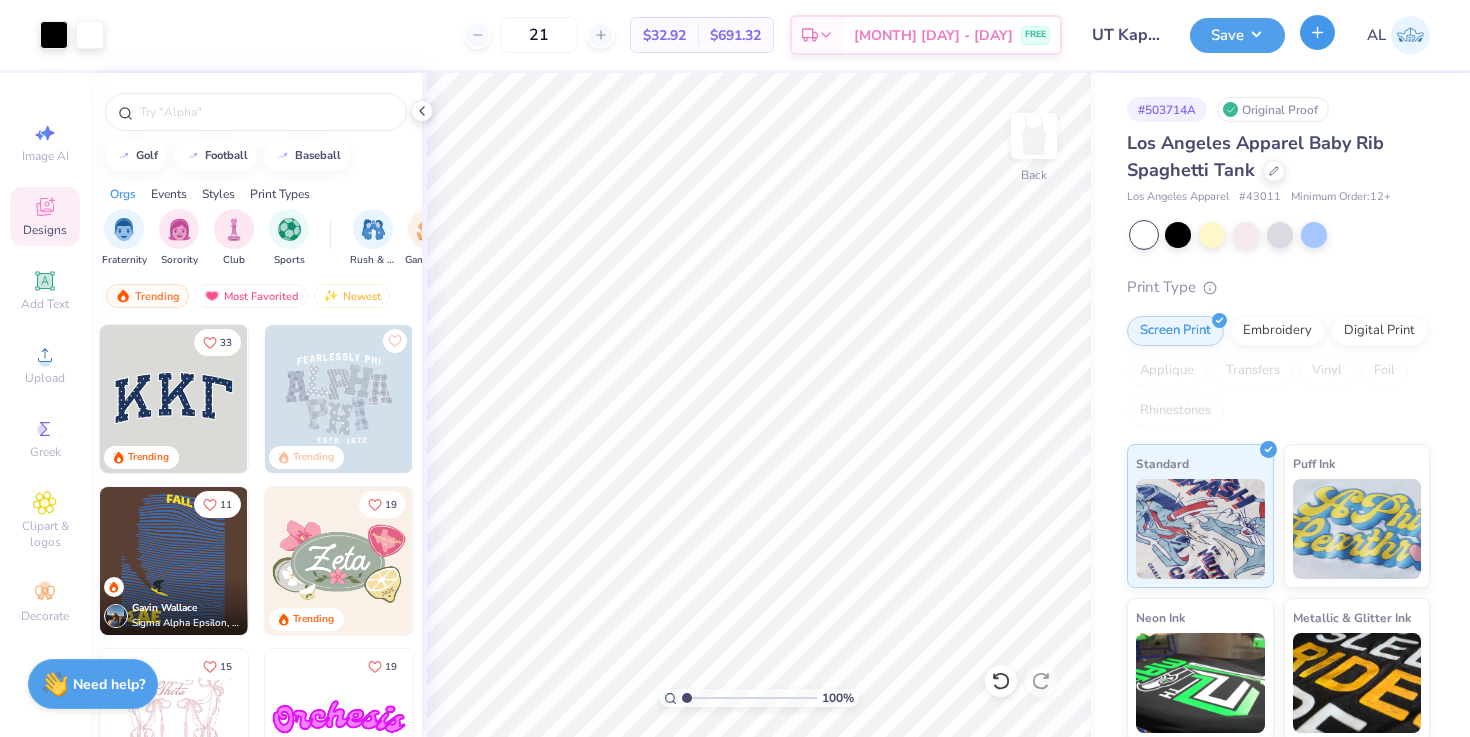 click 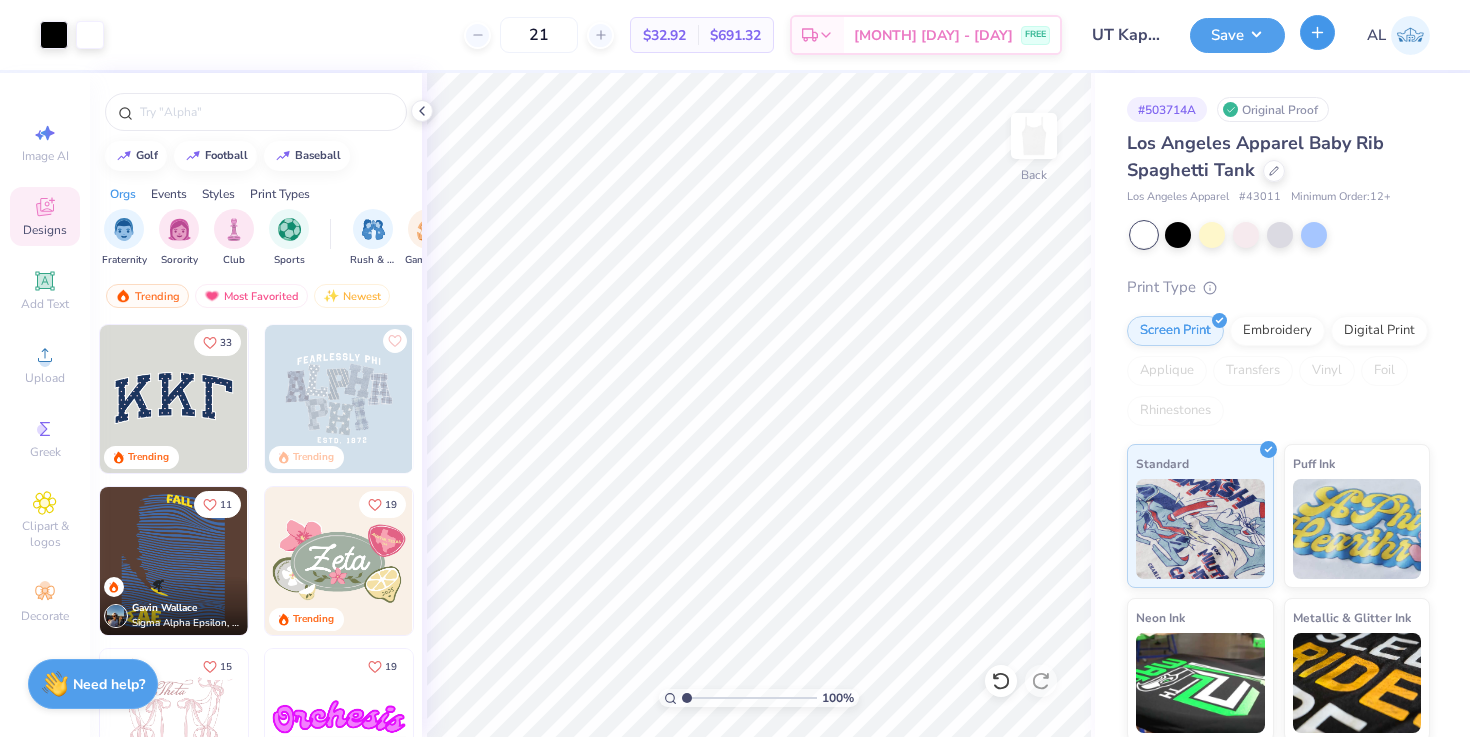 type 